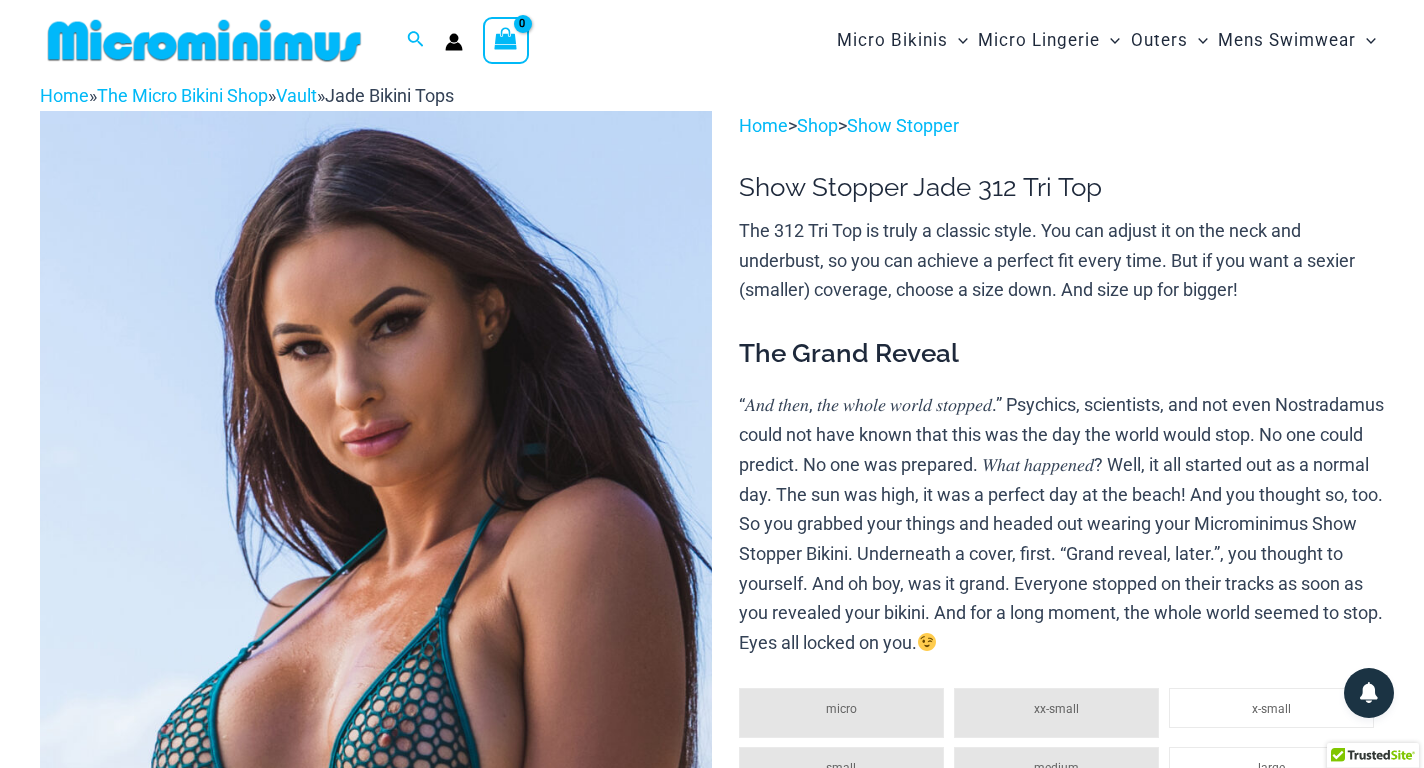 scroll, scrollTop: 0, scrollLeft: 0, axis: both 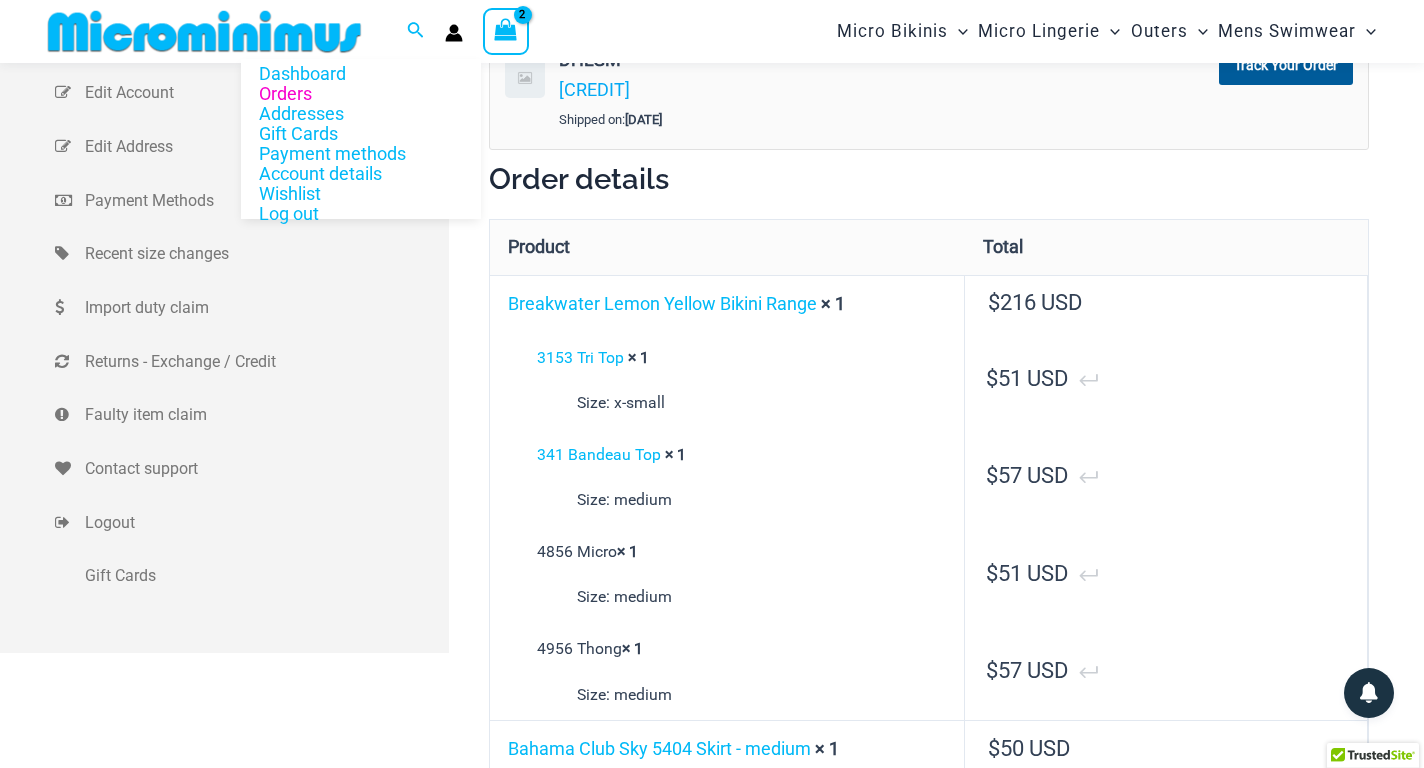 click 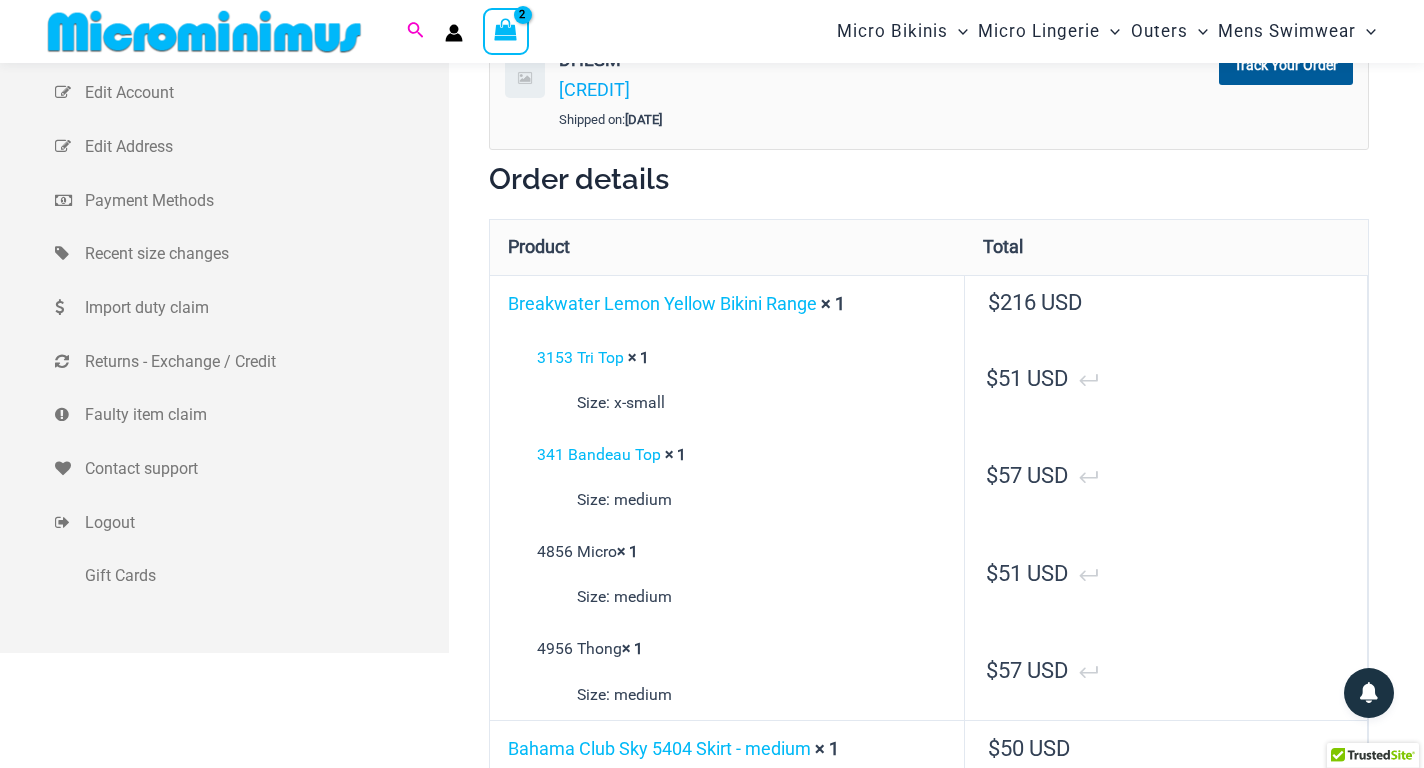 click 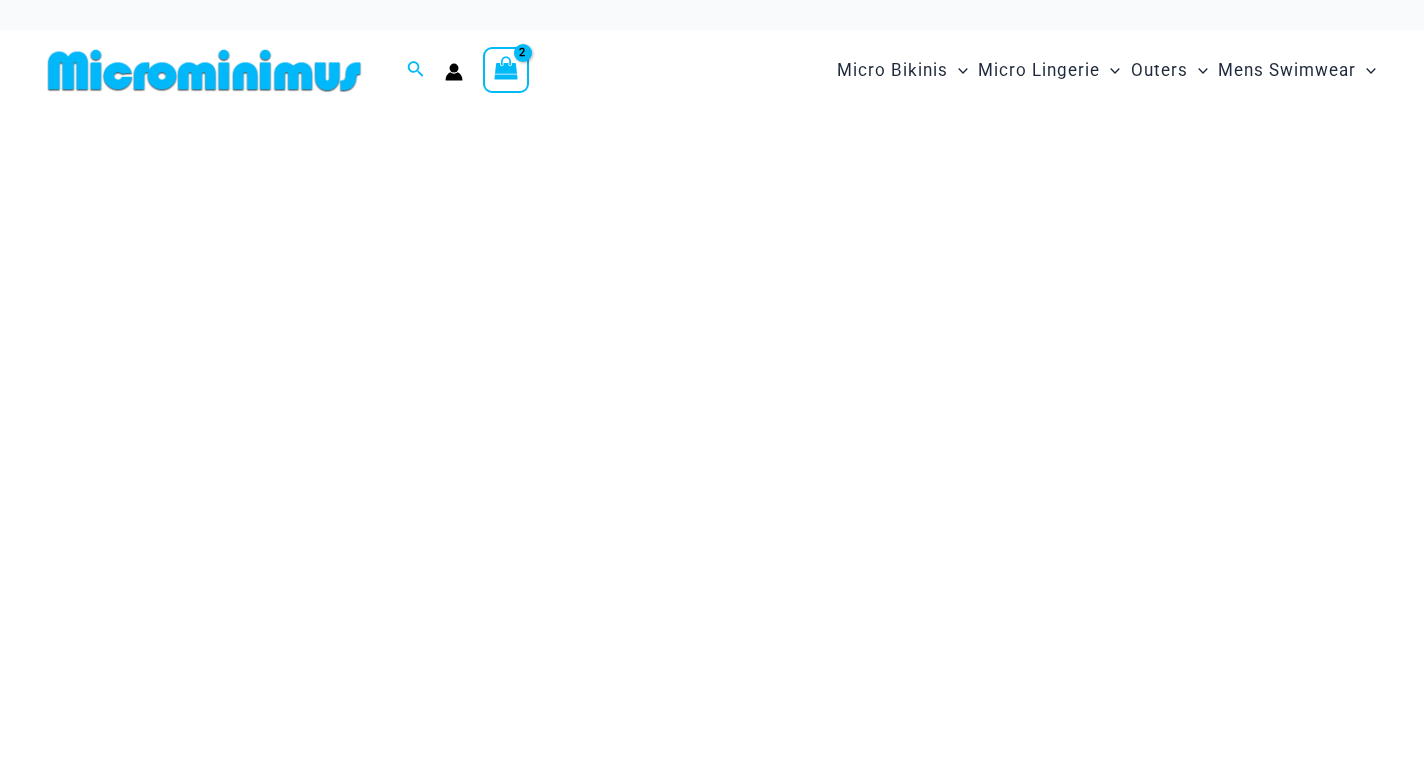 scroll, scrollTop: 0, scrollLeft: 0, axis: both 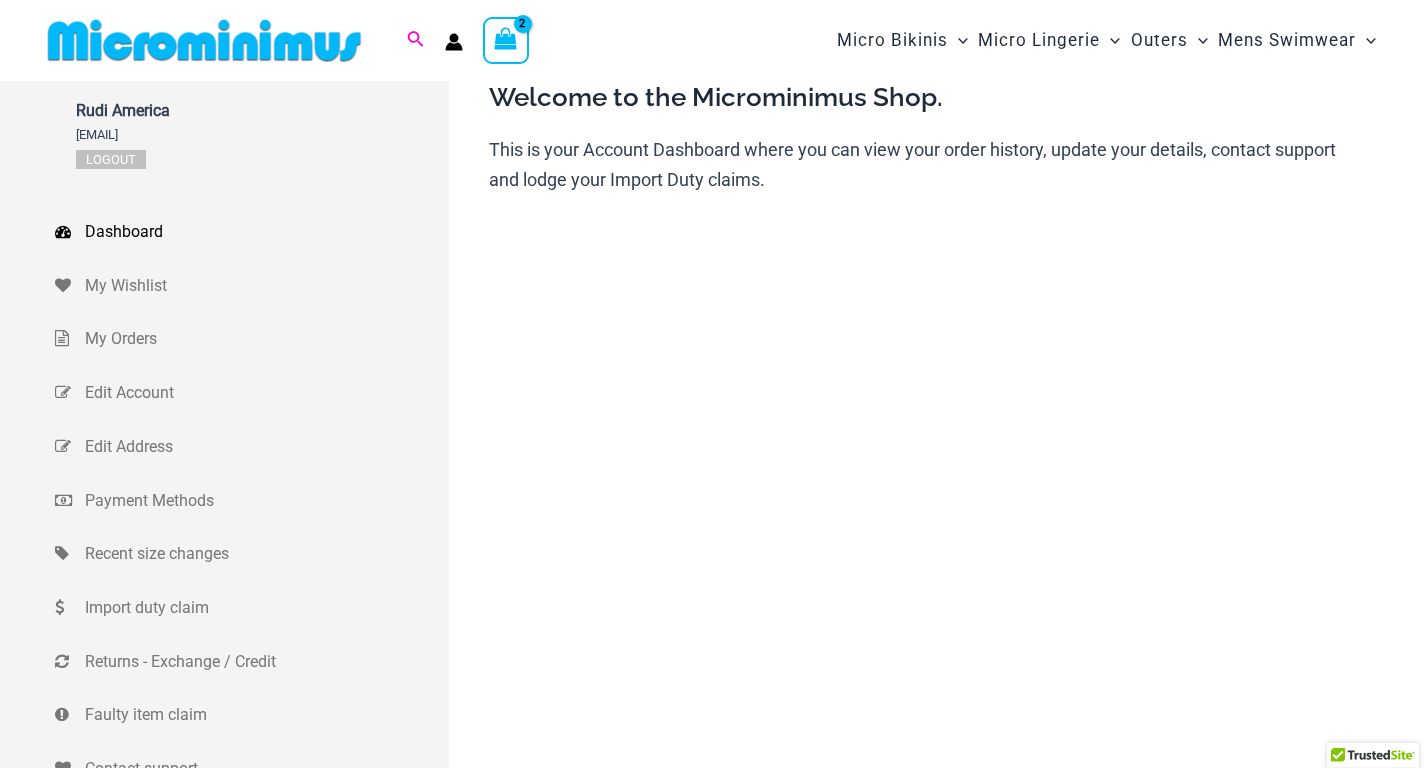 click 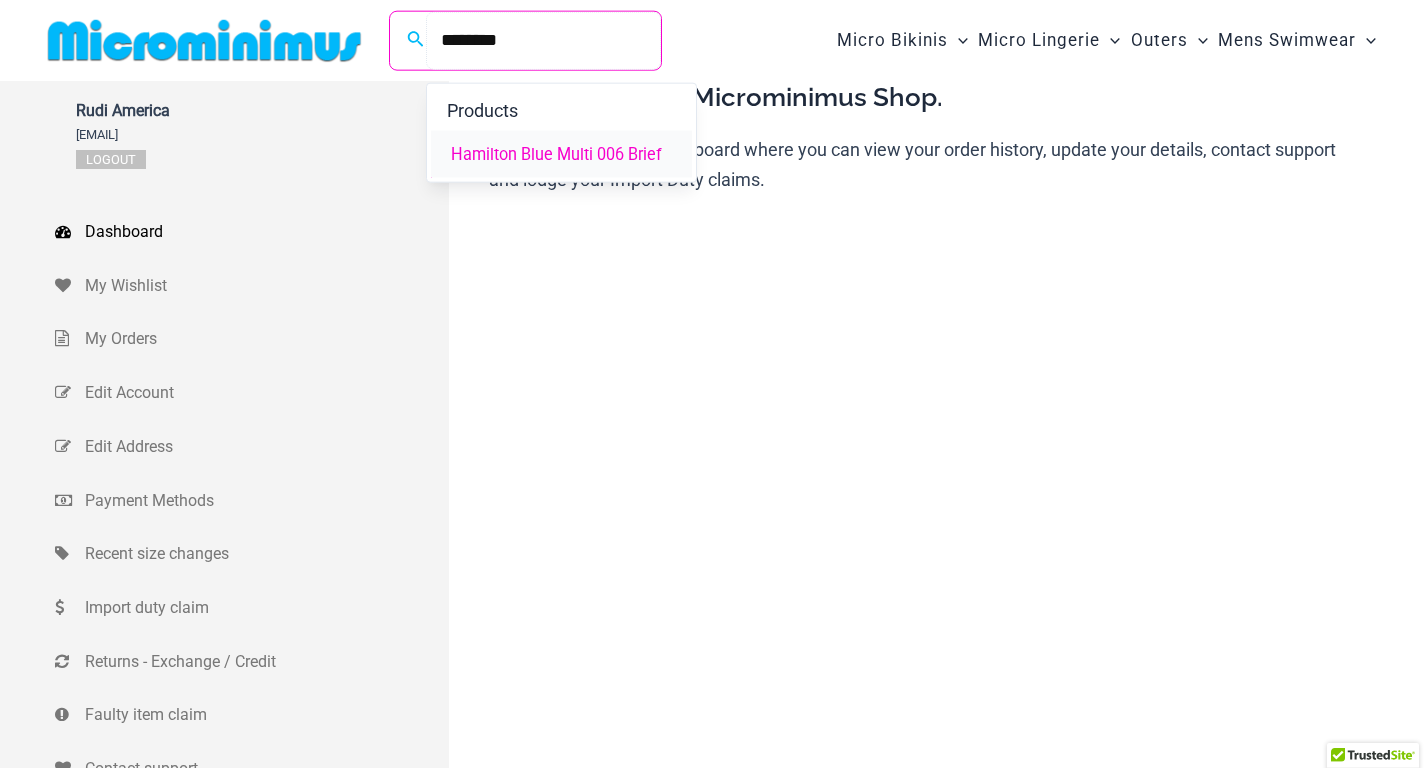 type on "********" 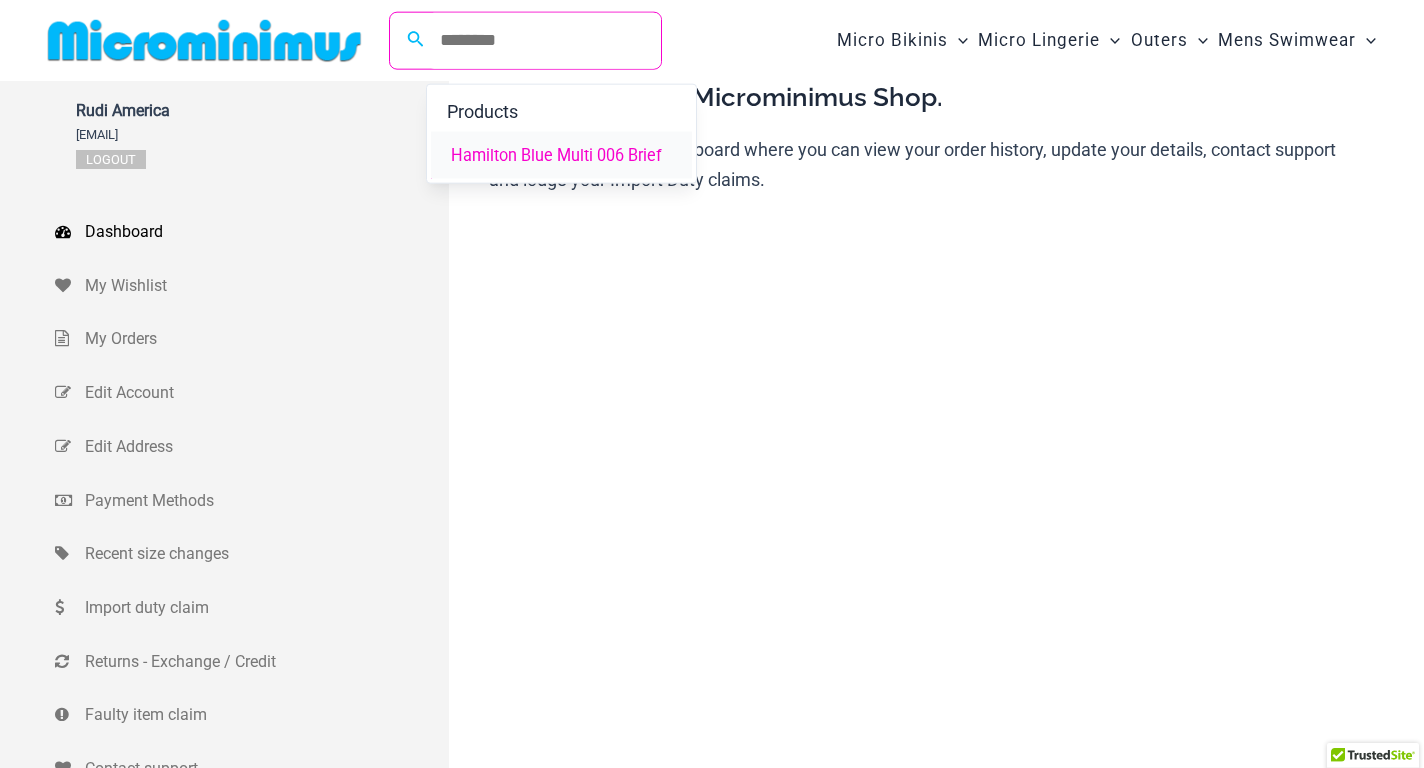 click on "Hamilton Blue Multi 006 Brief" at bounding box center (556, 154) 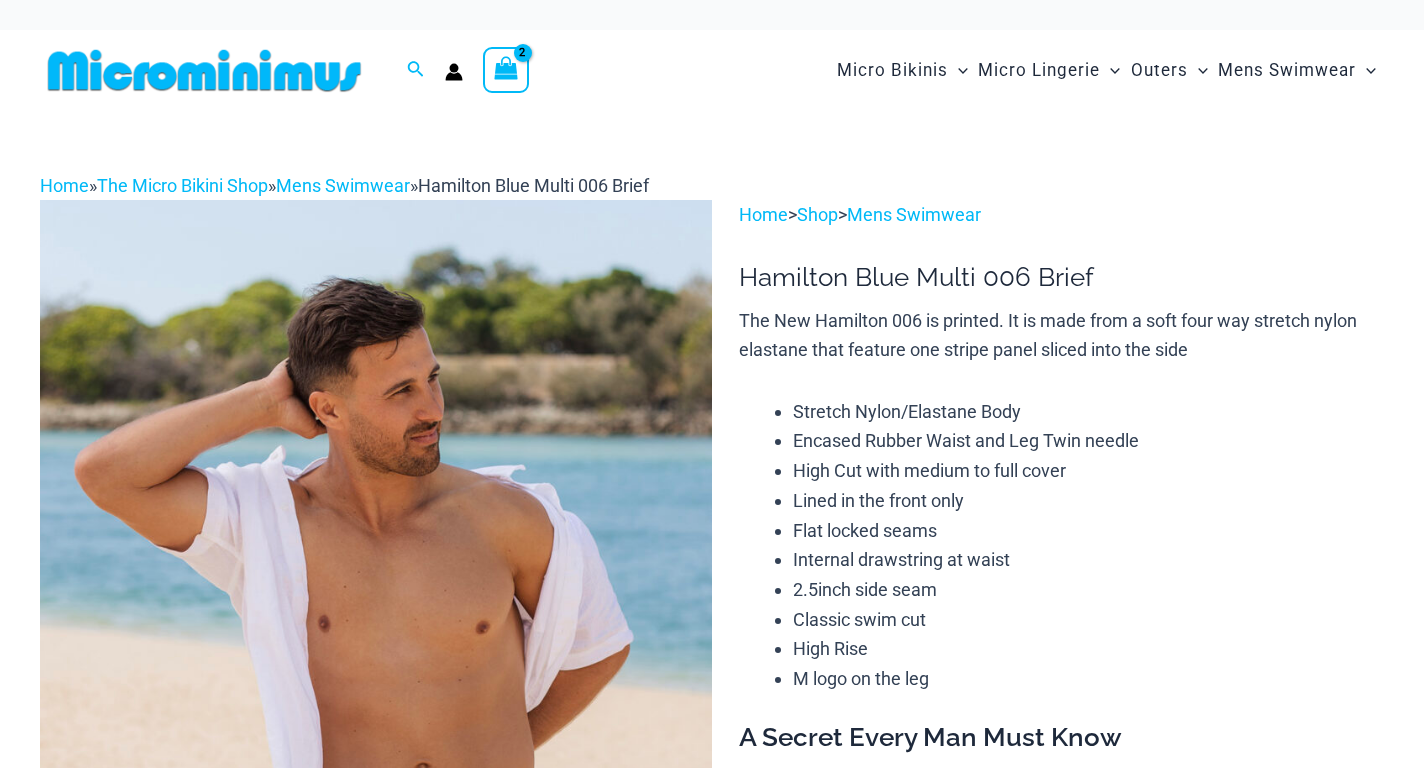 scroll, scrollTop: 0, scrollLeft: 0, axis: both 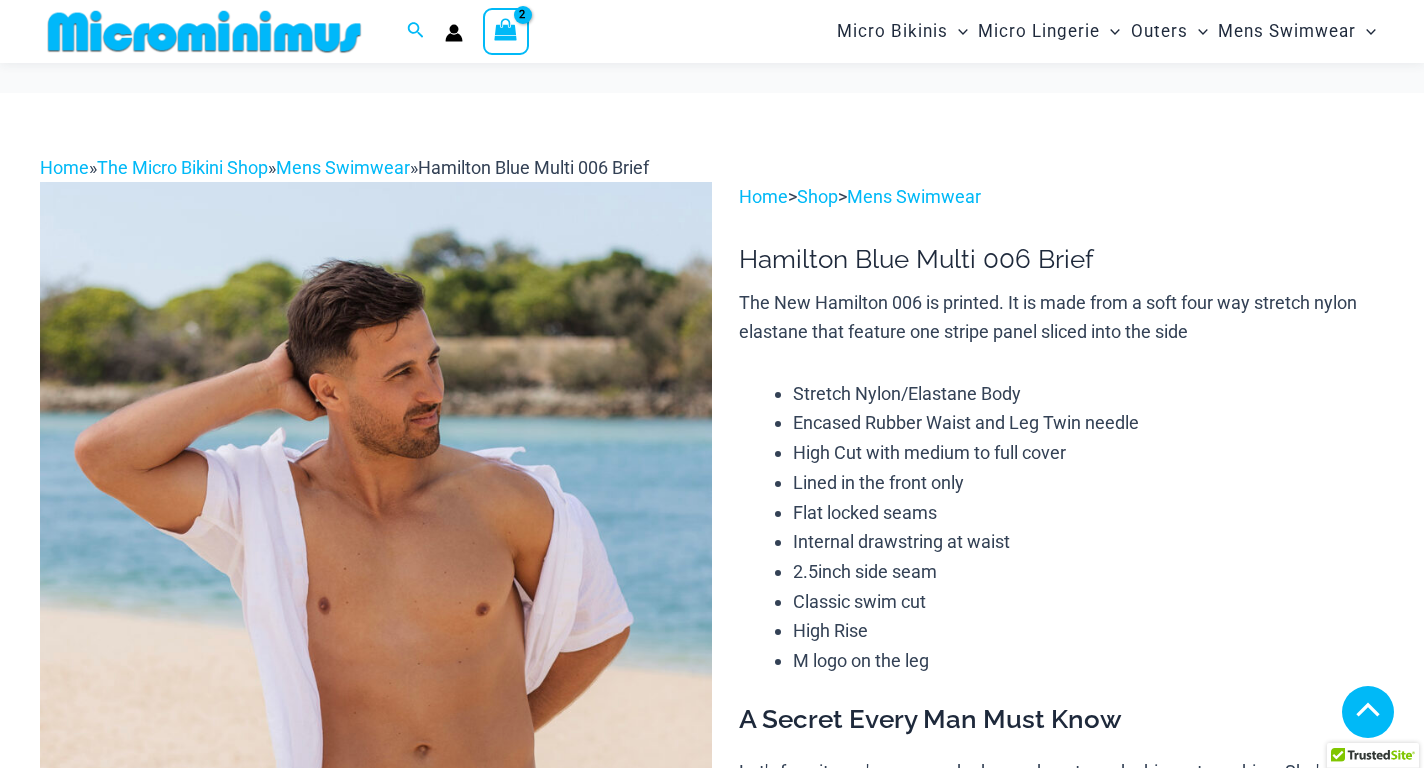 click at bounding box center (376, 686) 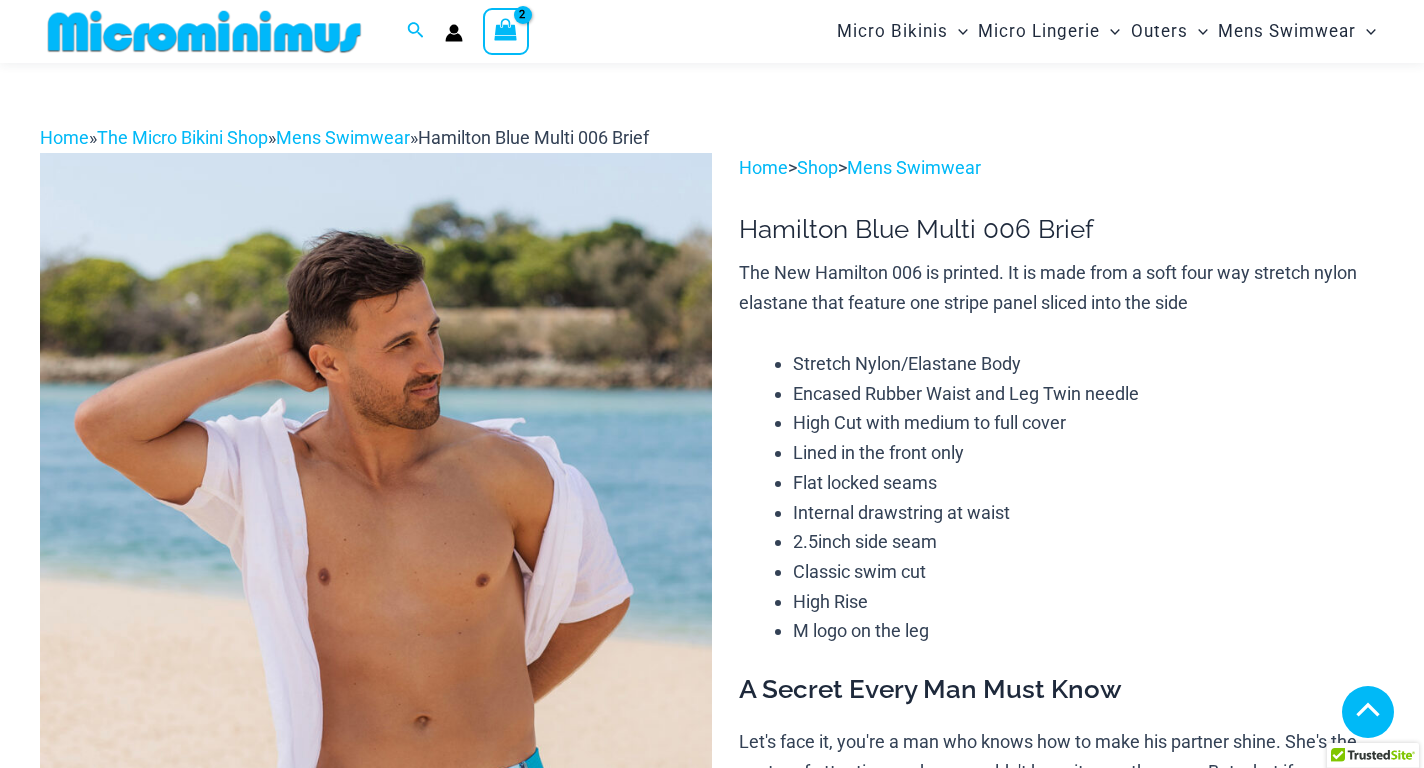 scroll, scrollTop: 1171, scrollLeft: 0, axis: vertical 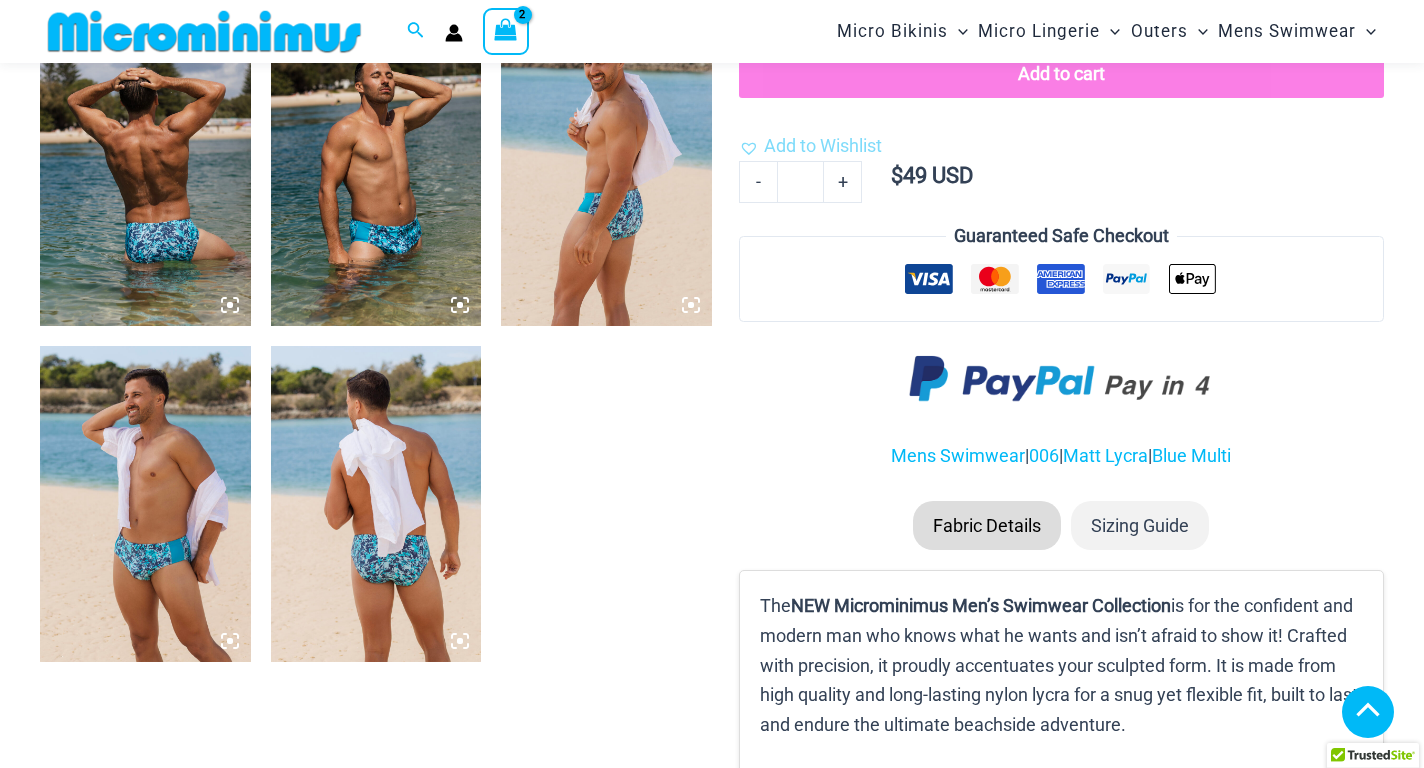 click at bounding box center (145, 504) 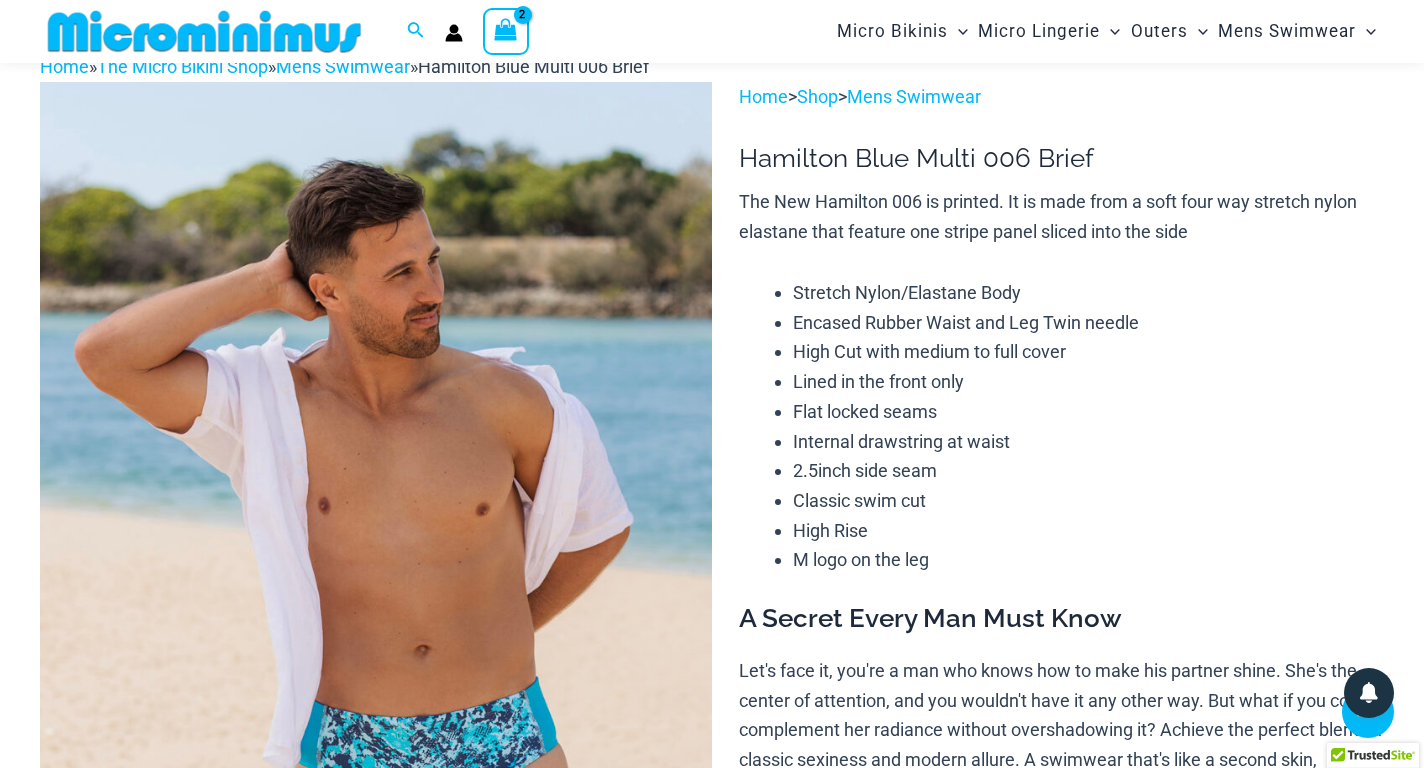scroll, scrollTop: 371, scrollLeft: 0, axis: vertical 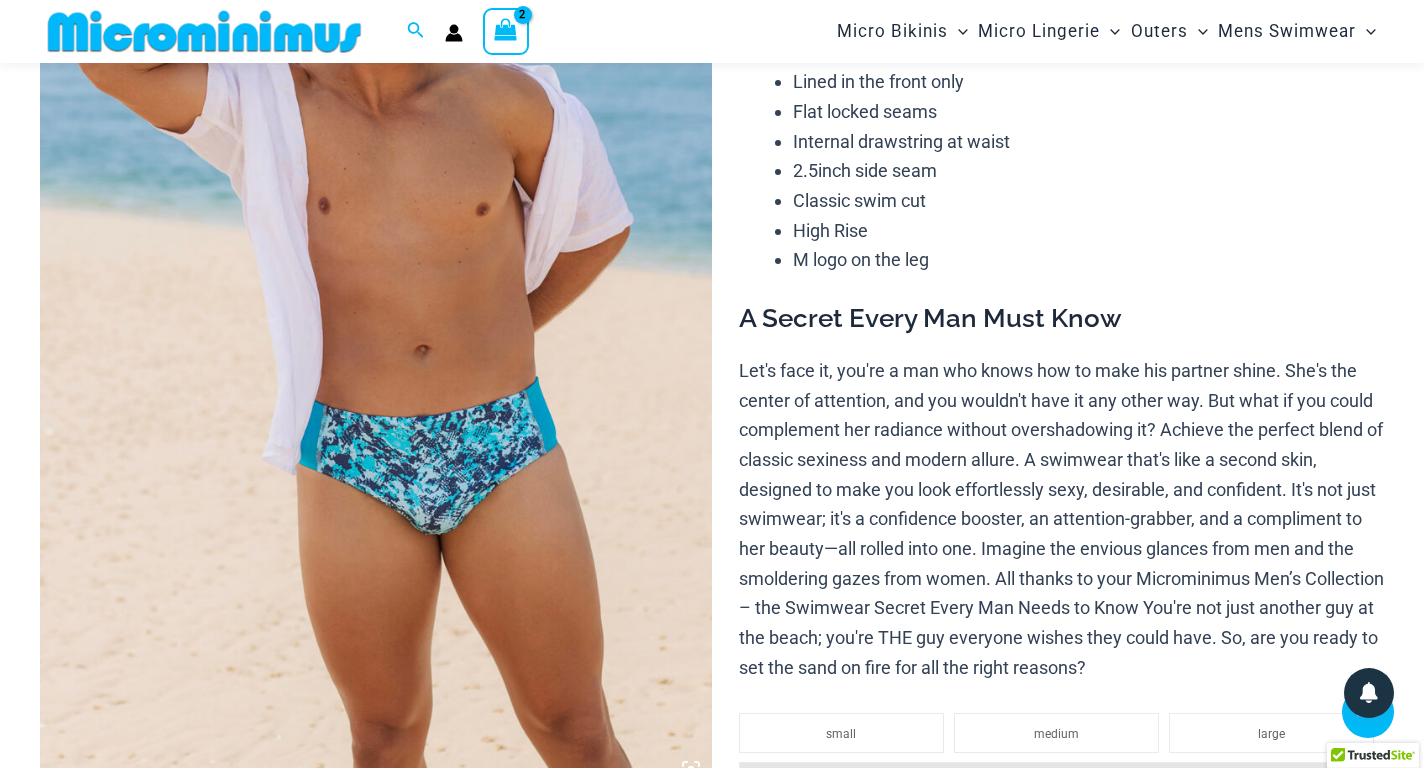 click at bounding box center [376, 286] 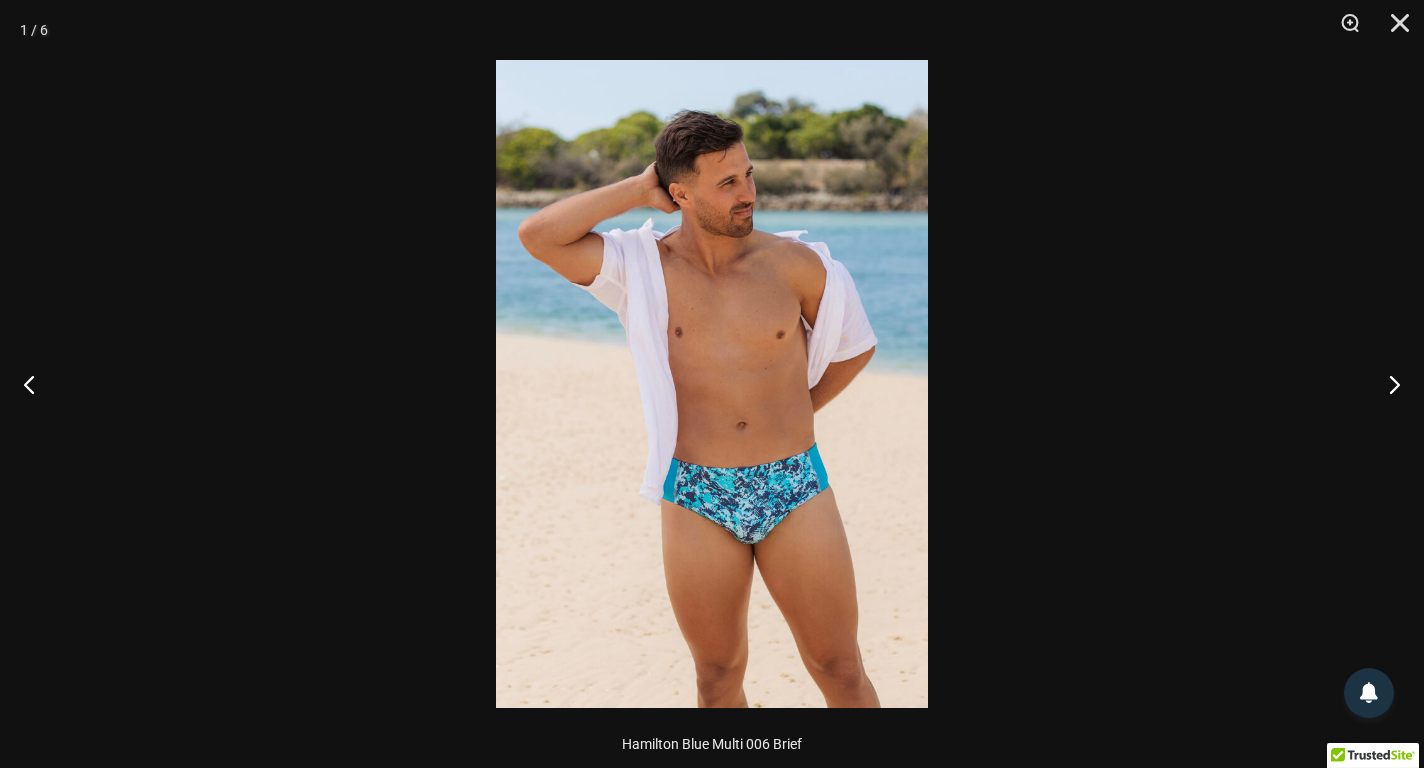 click at bounding box center [712, 384] 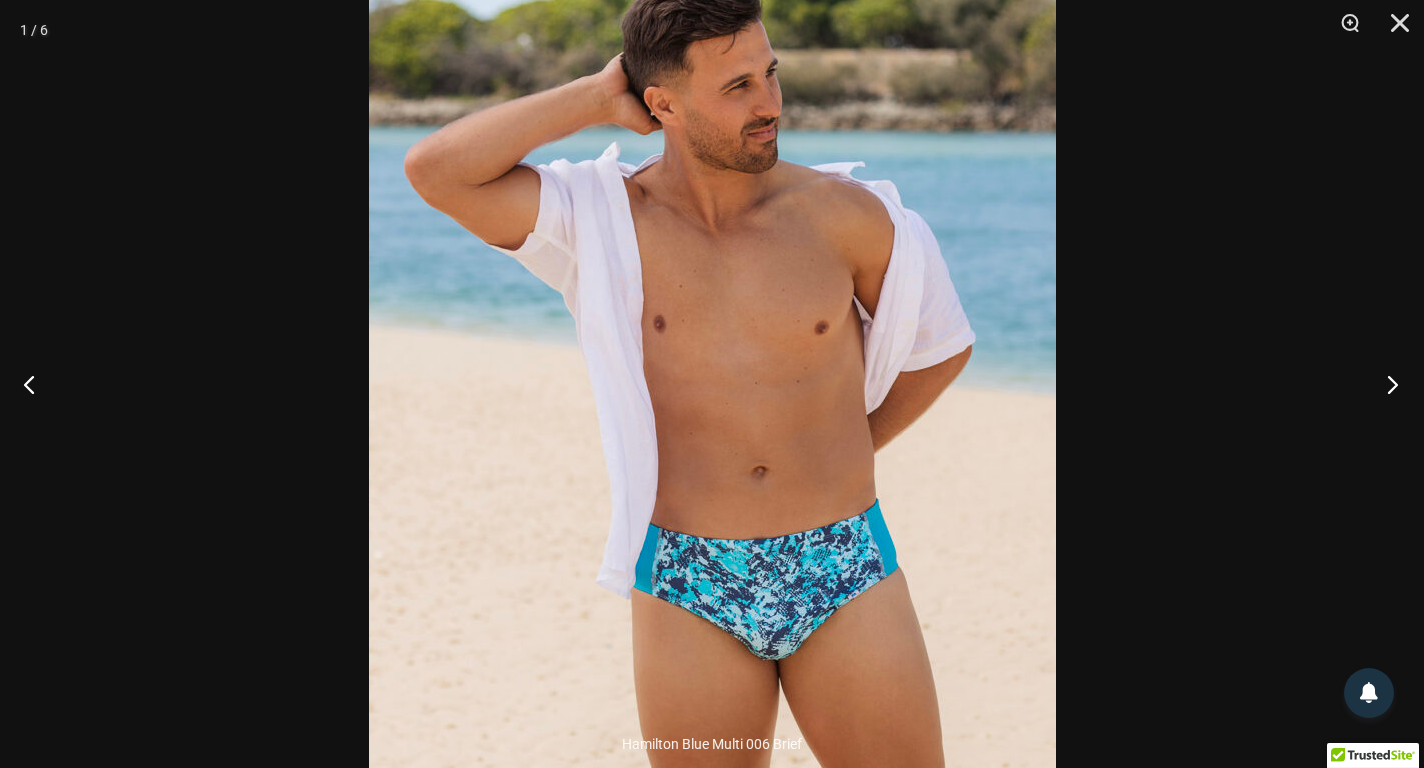 click at bounding box center [1386, 384] 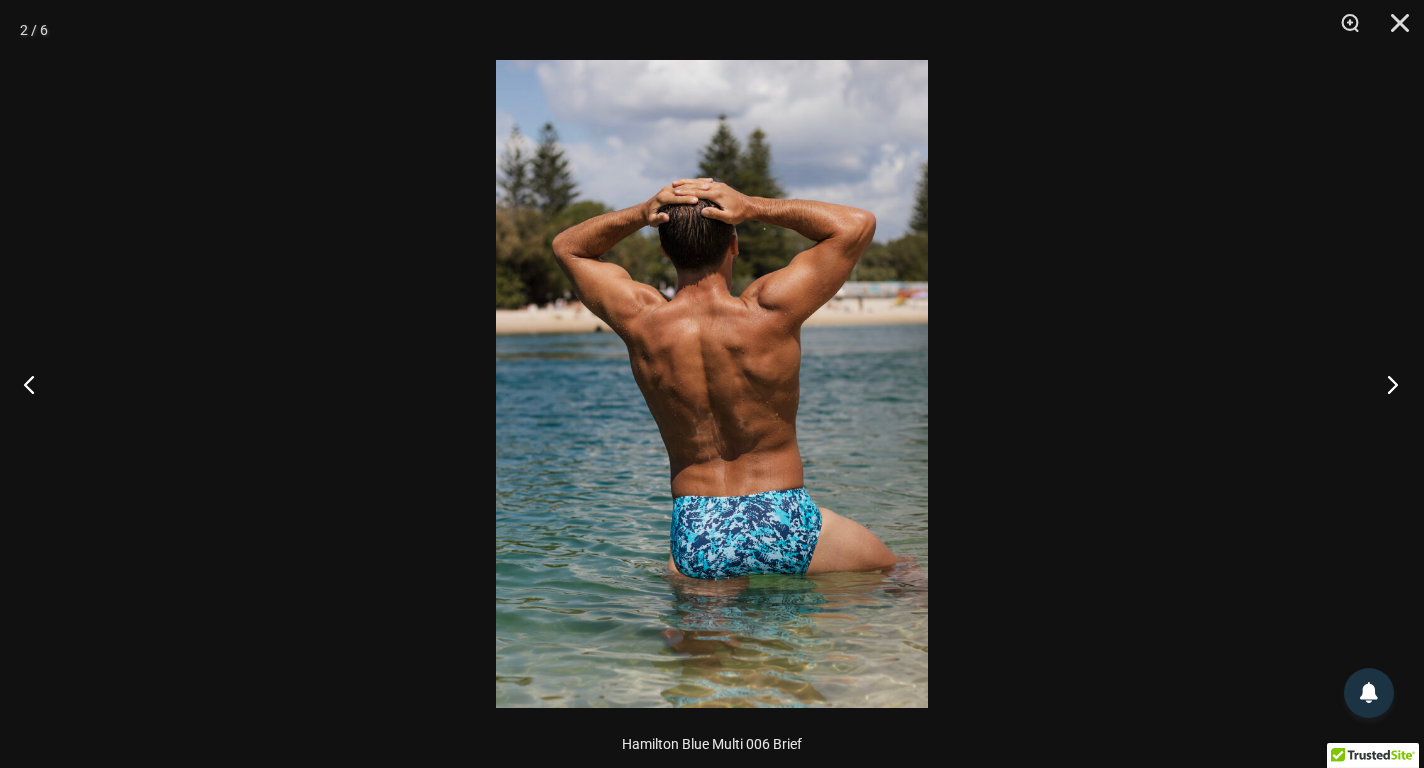 click at bounding box center (1386, 384) 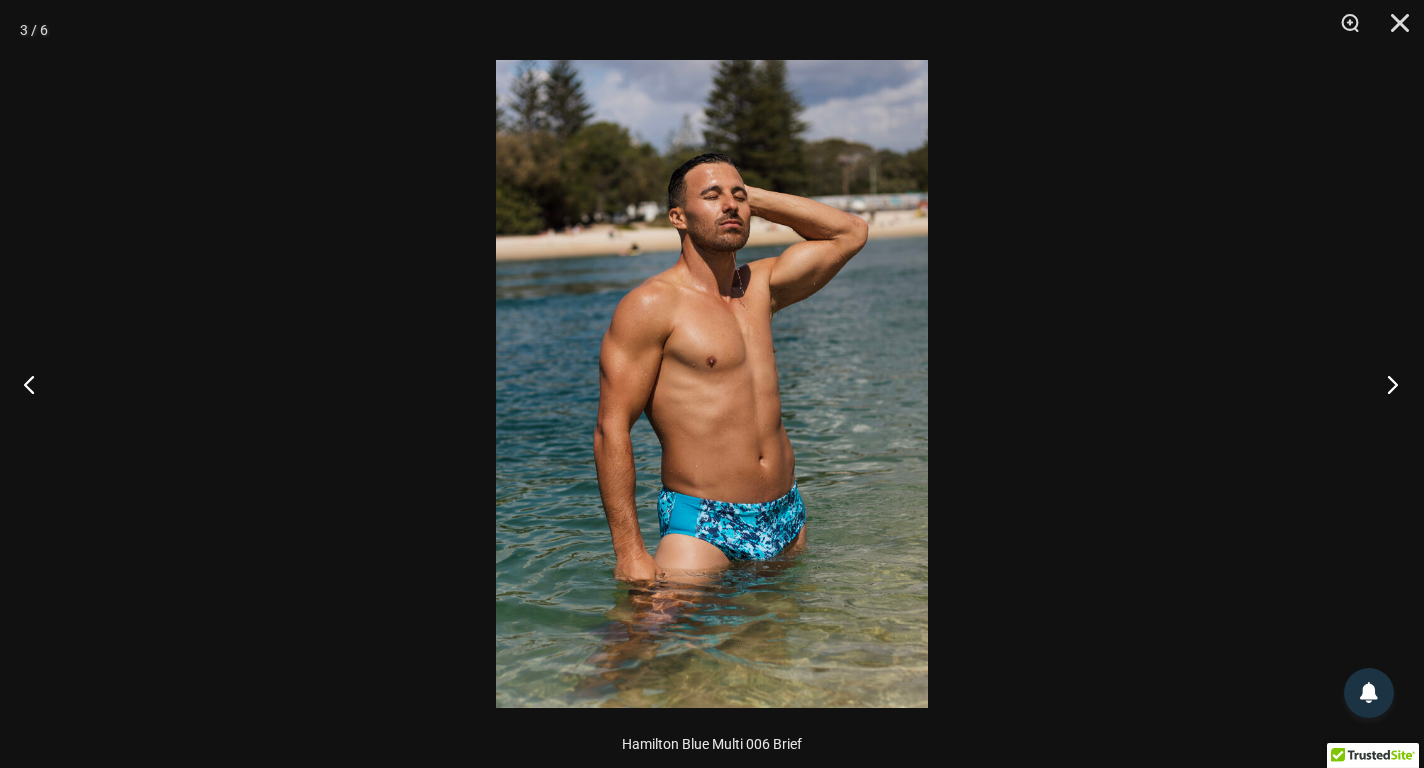 click at bounding box center [1386, 384] 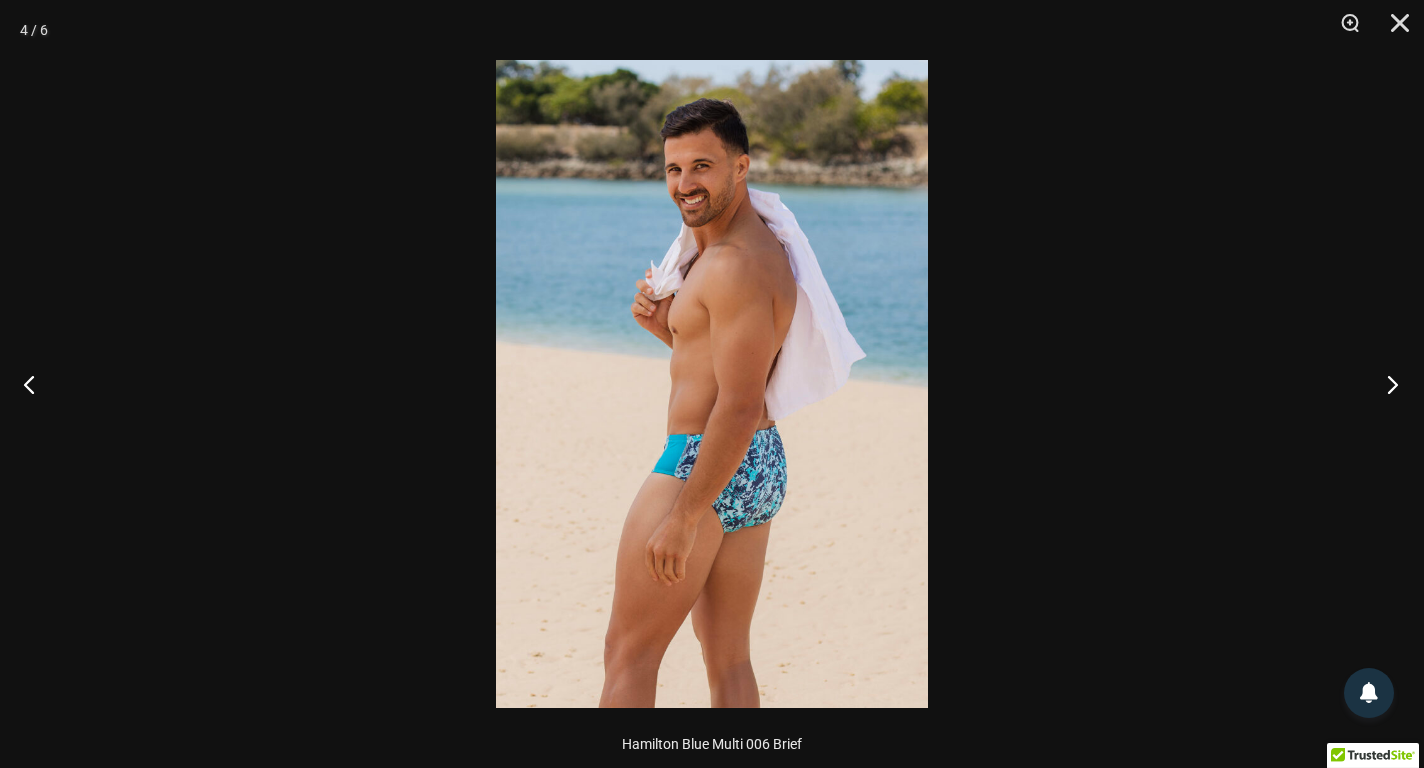 click at bounding box center [1386, 384] 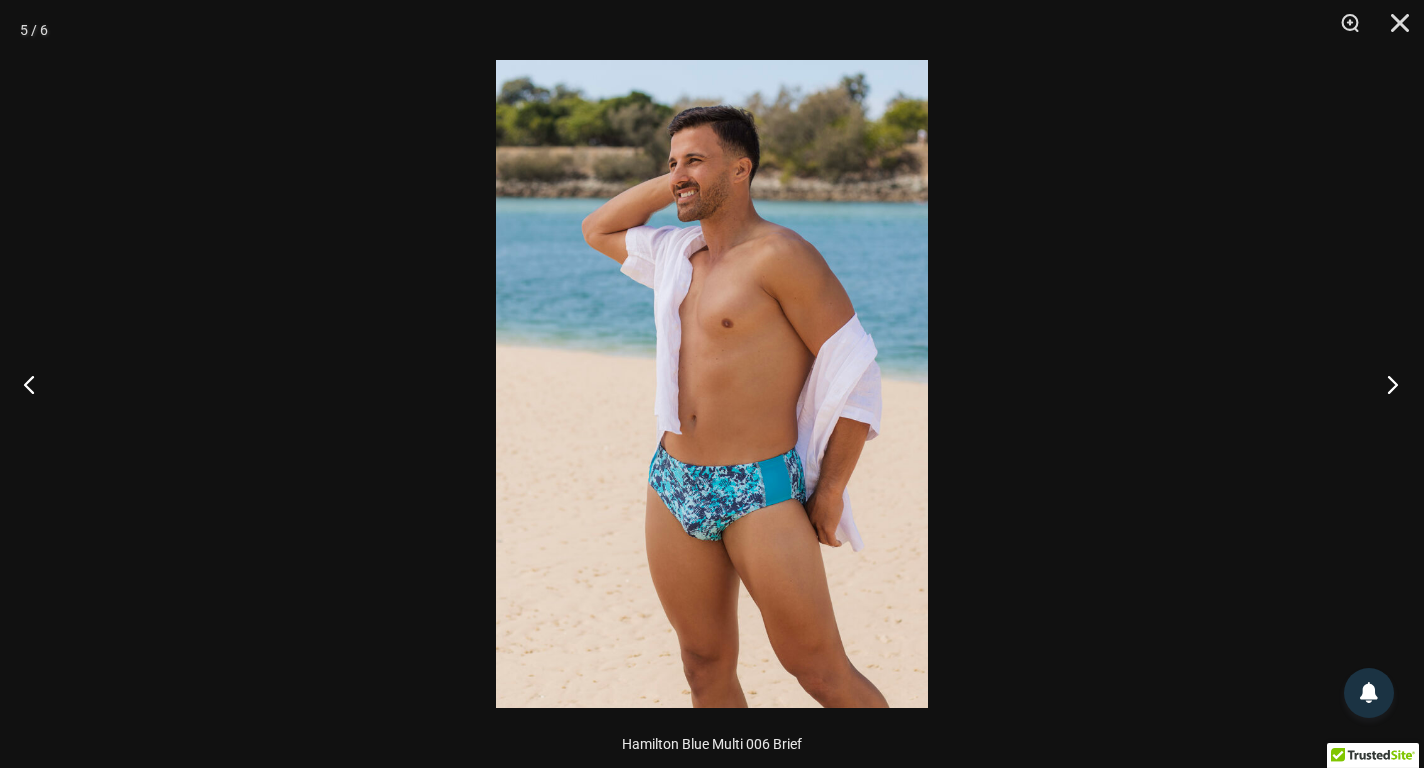 click at bounding box center [1386, 384] 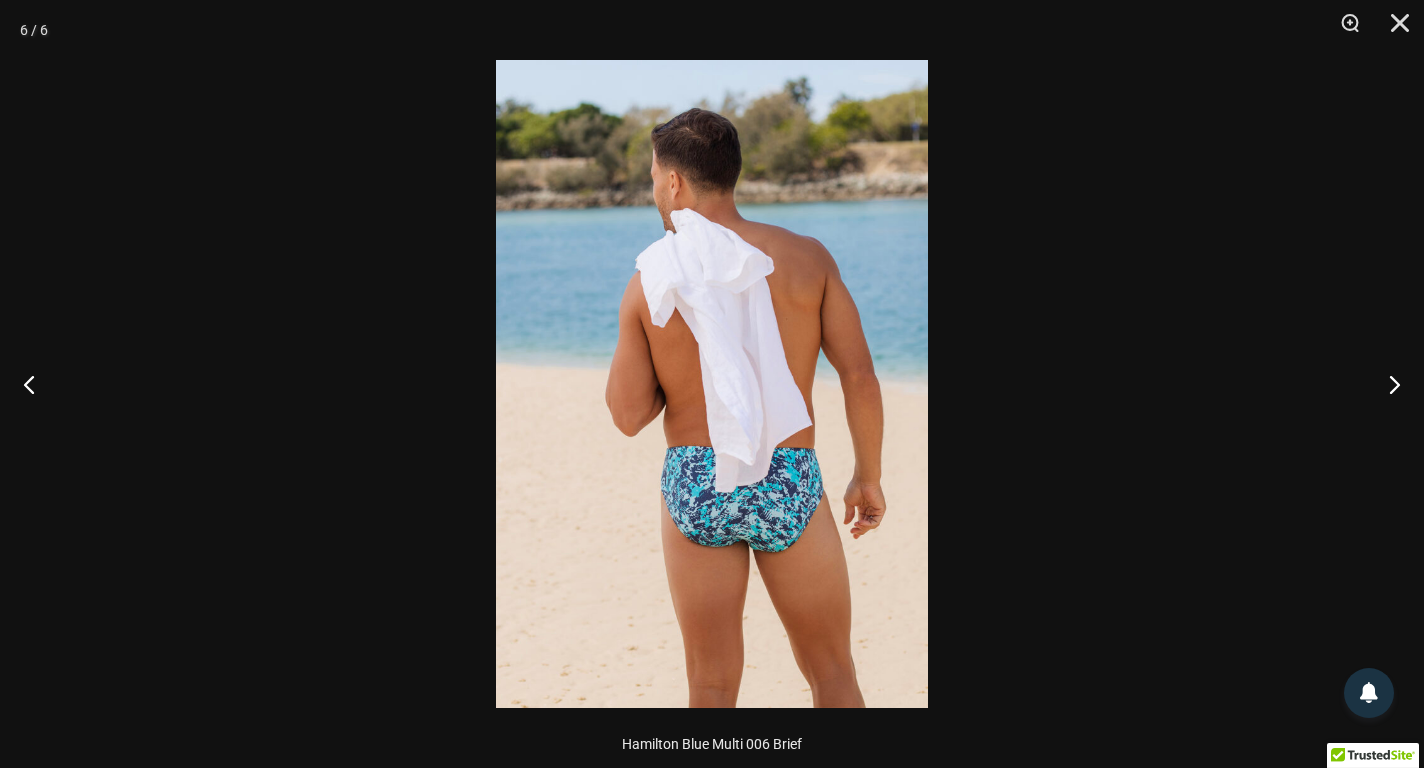 click at bounding box center (712, 384) 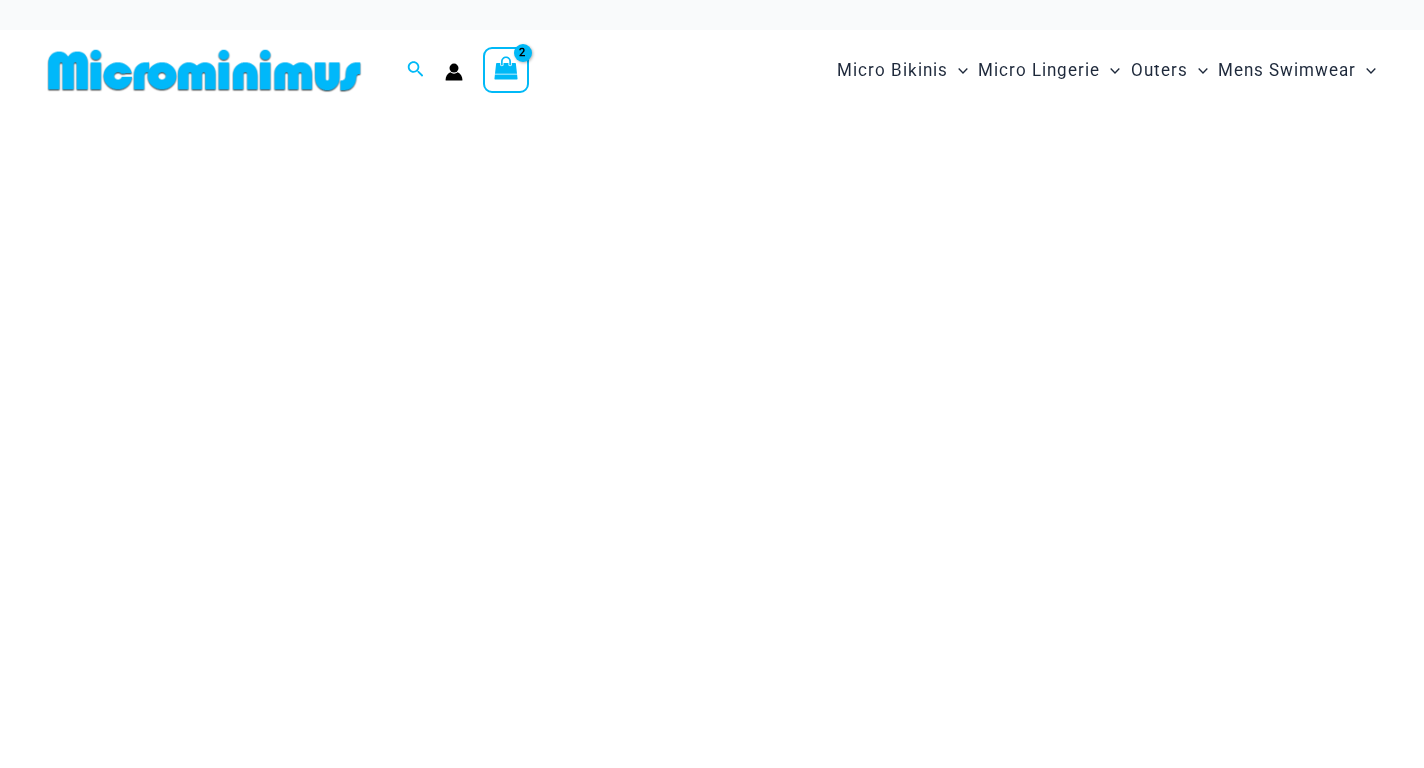 scroll, scrollTop: 0, scrollLeft: 0, axis: both 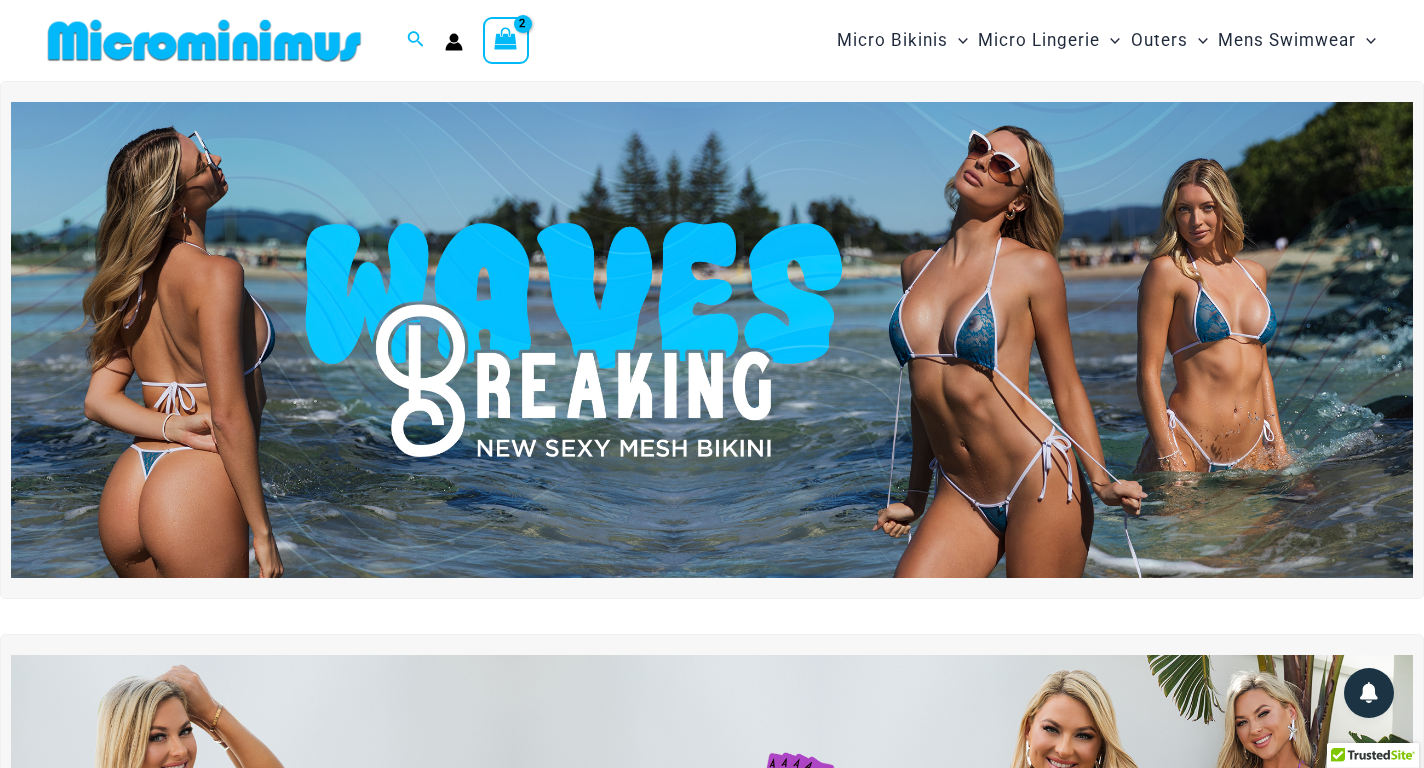 click at bounding box center [712, 340] 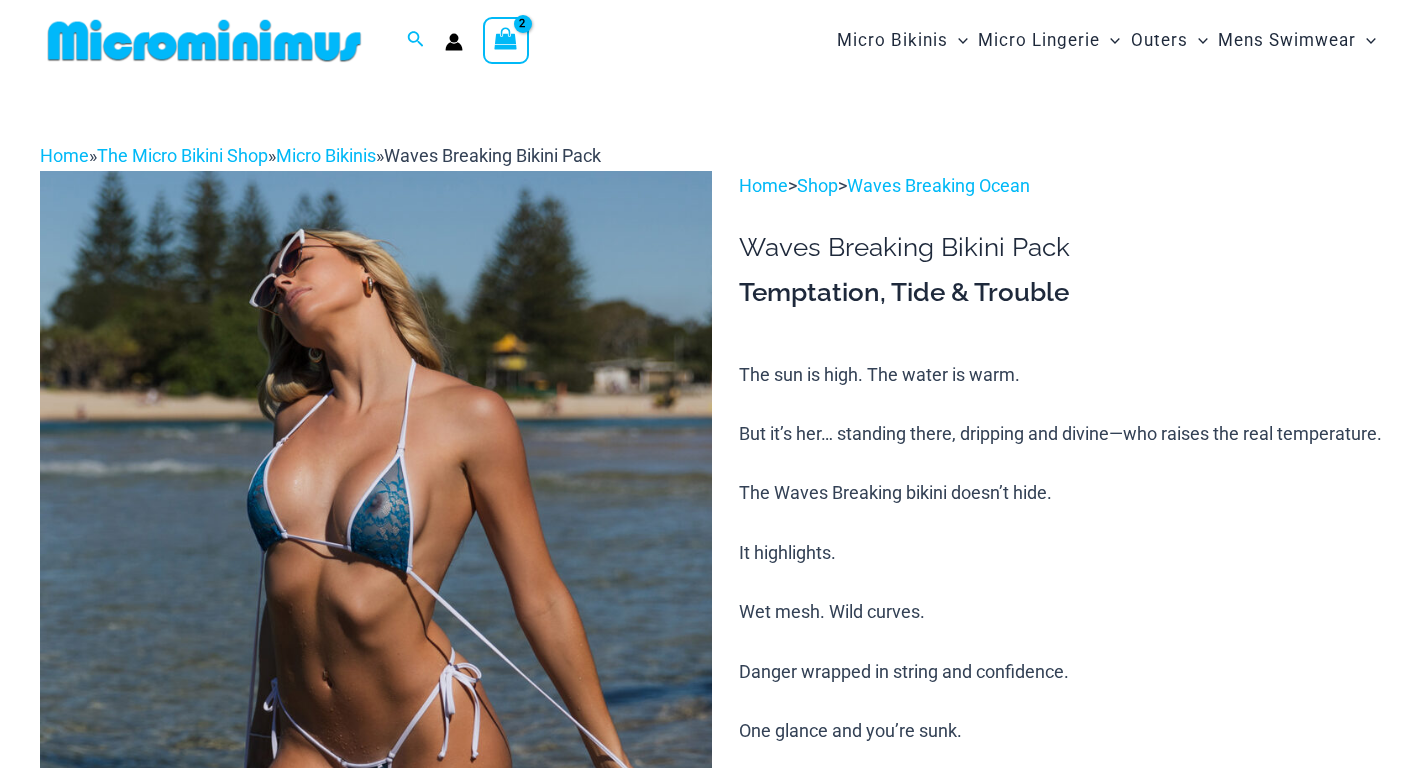 scroll, scrollTop: 0, scrollLeft: 0, axis: both 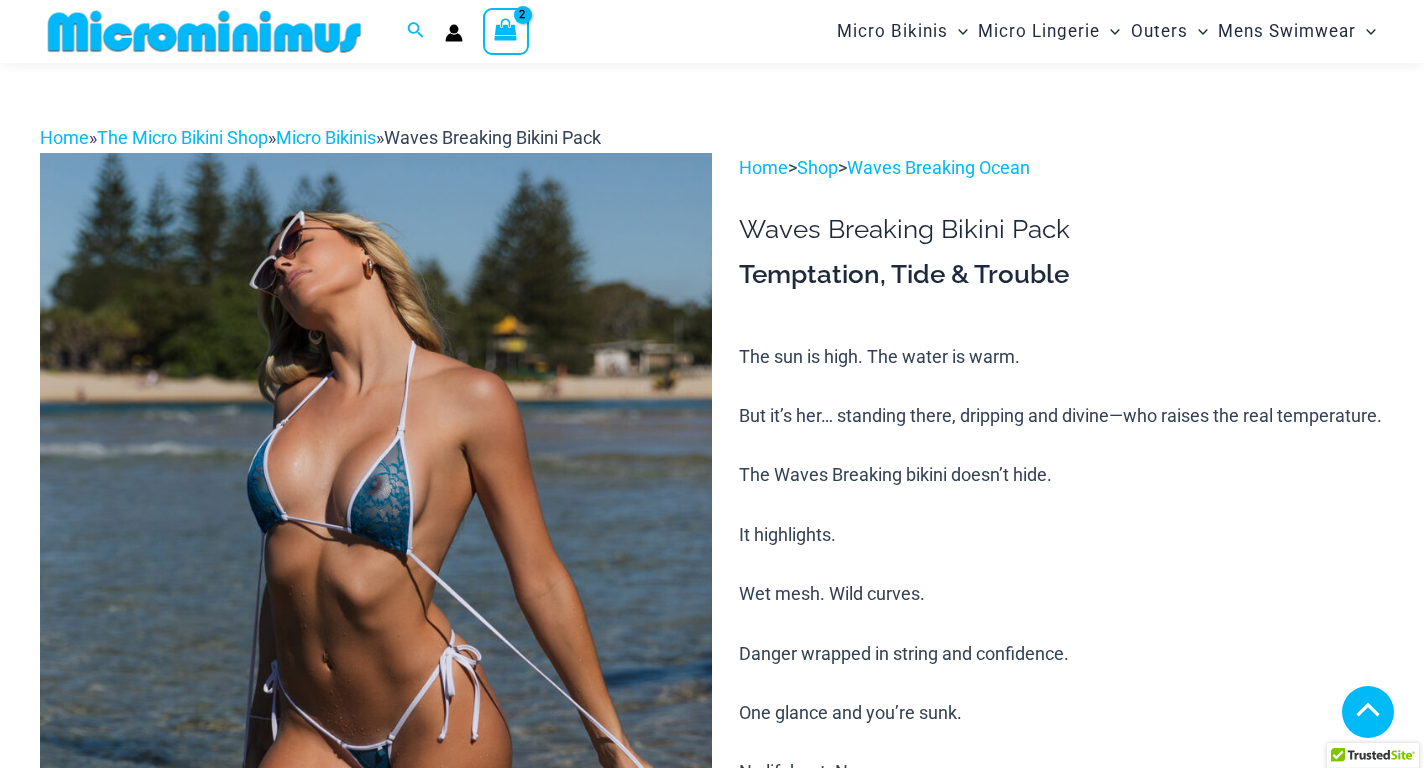 click at bounding box center (376, 657) 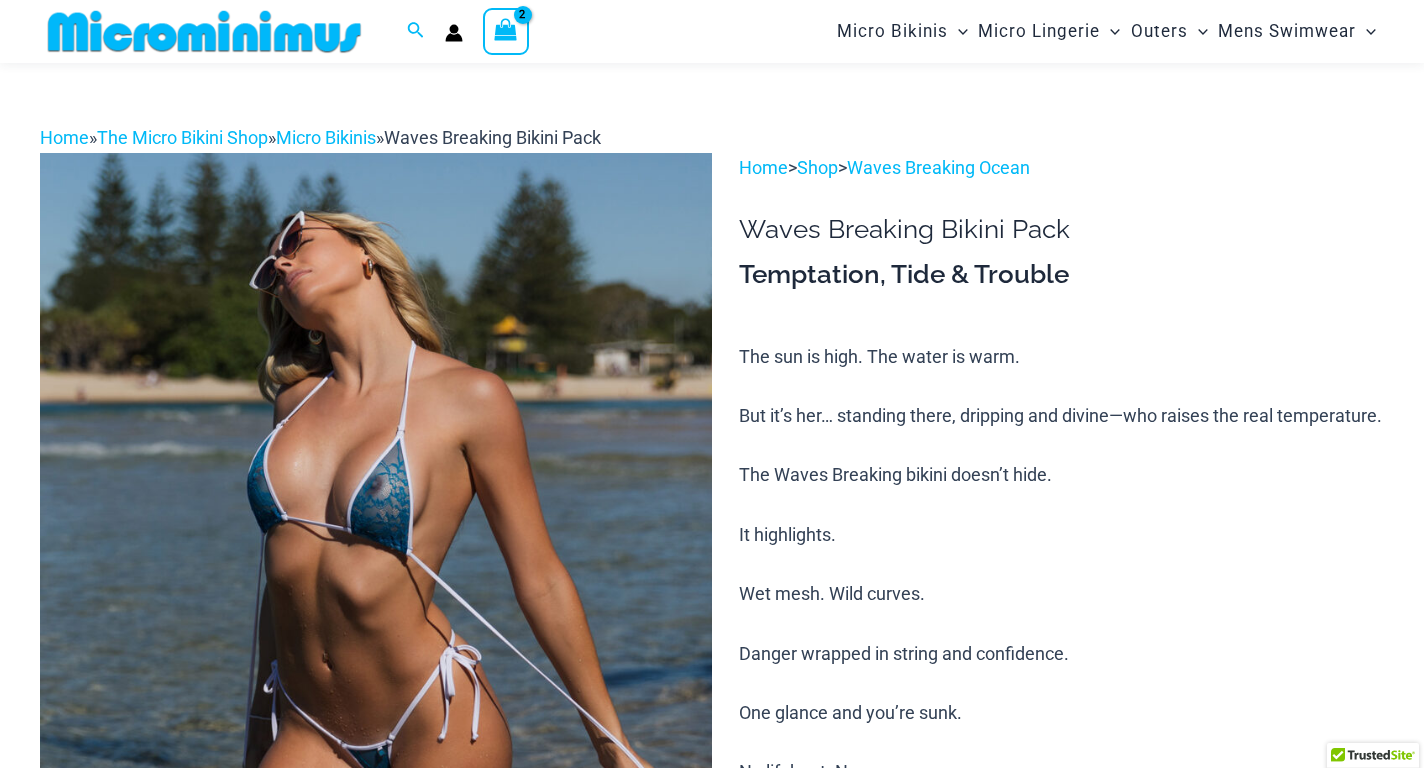click at bounding box center [376, 657] 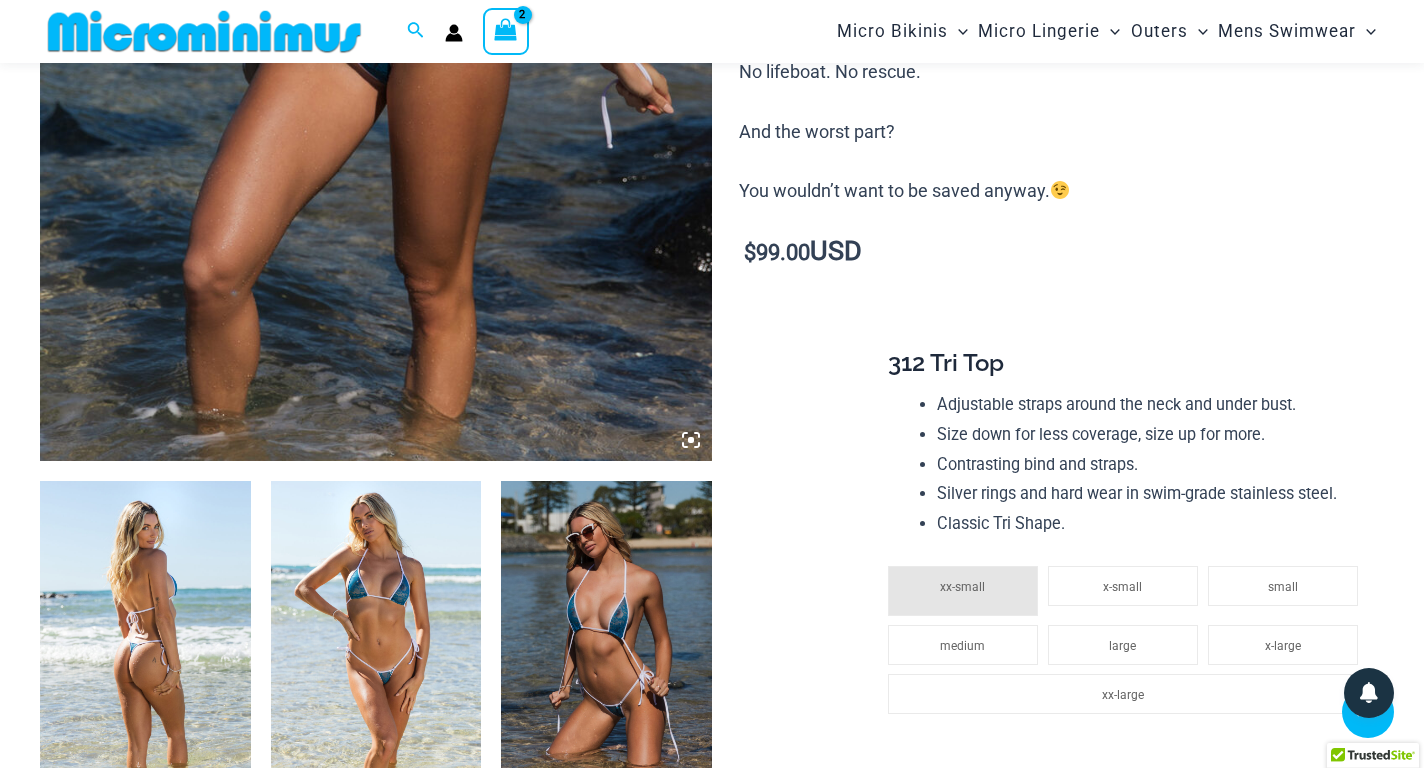 scroll, scrollTop: 1000, scrollLeft: 0, axis: vertical 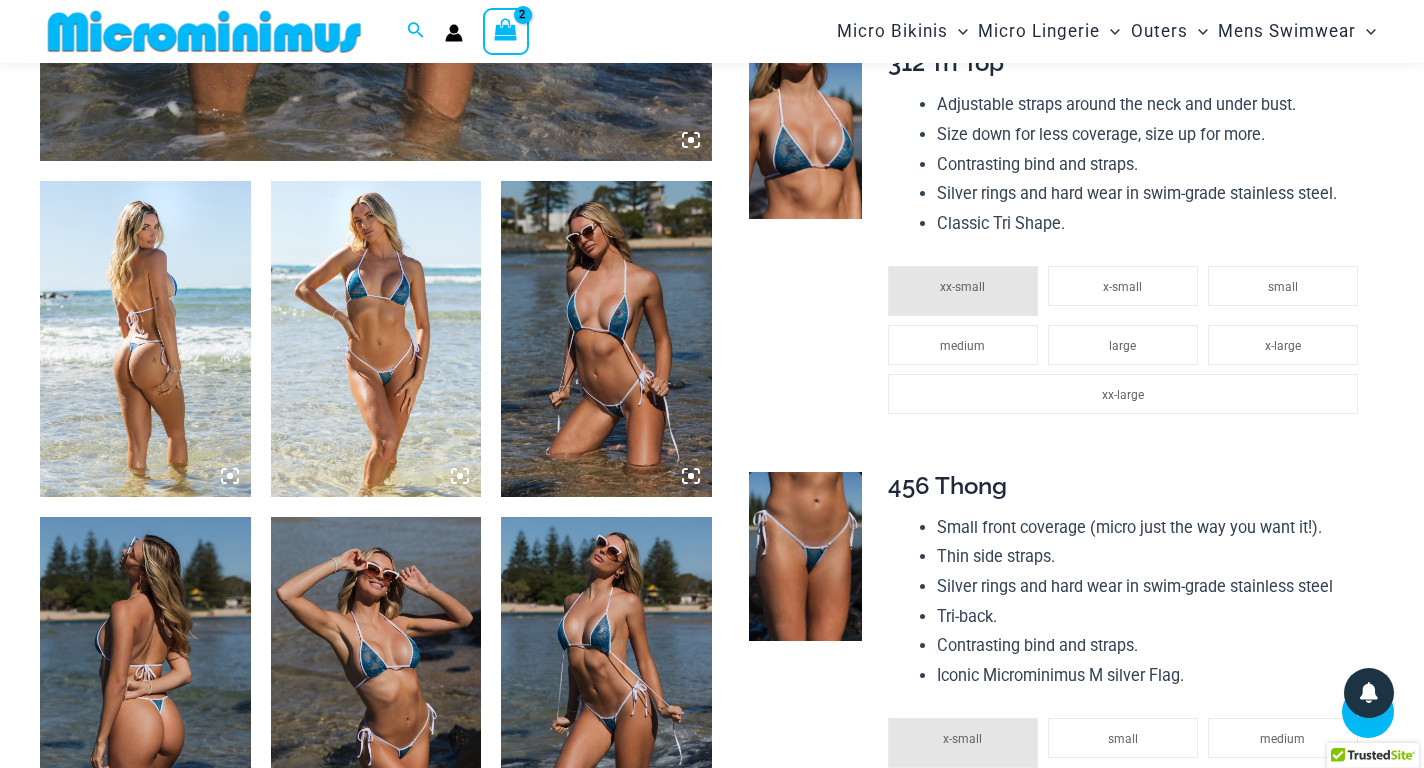 click at bounding box center [145, 339] 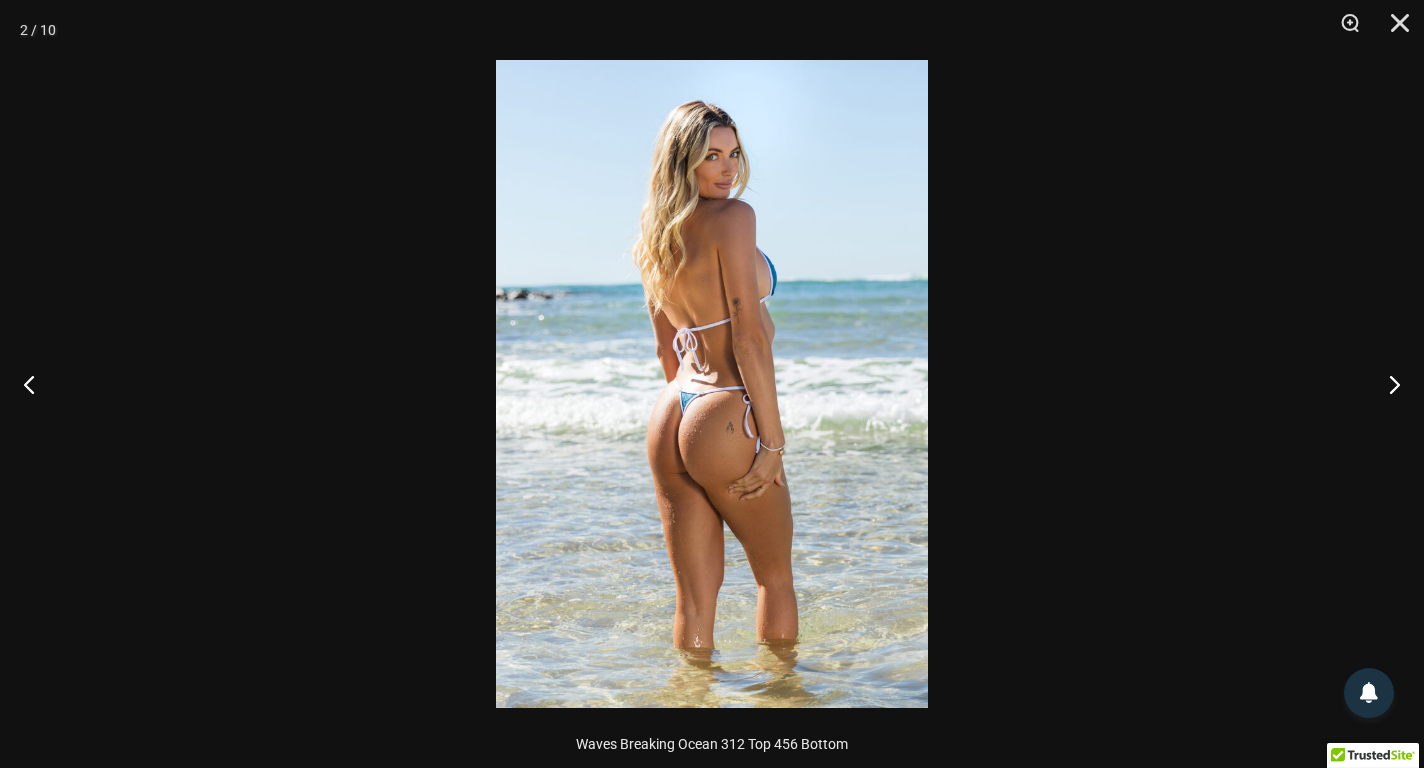 click at bounding box center [712, 384] 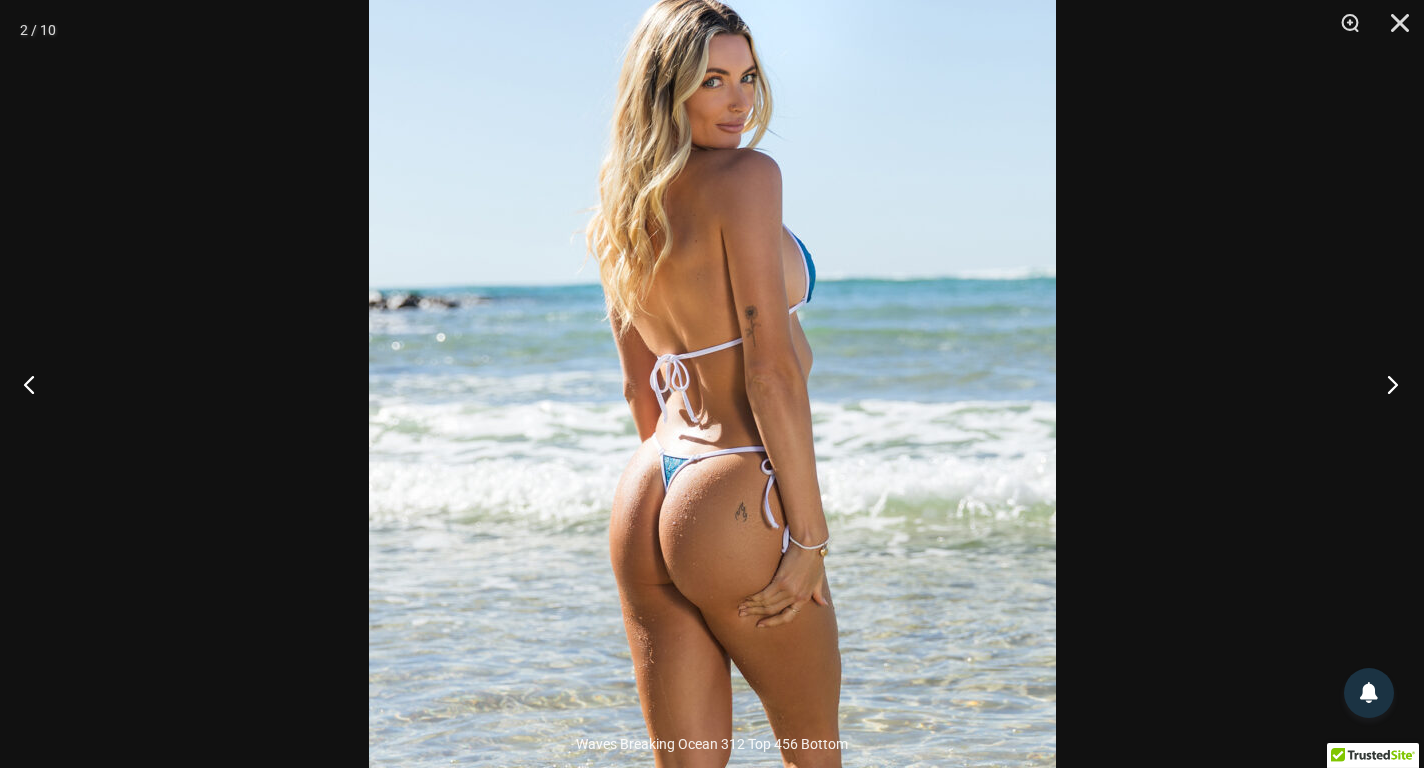 click at bounding box center [1386, 384] 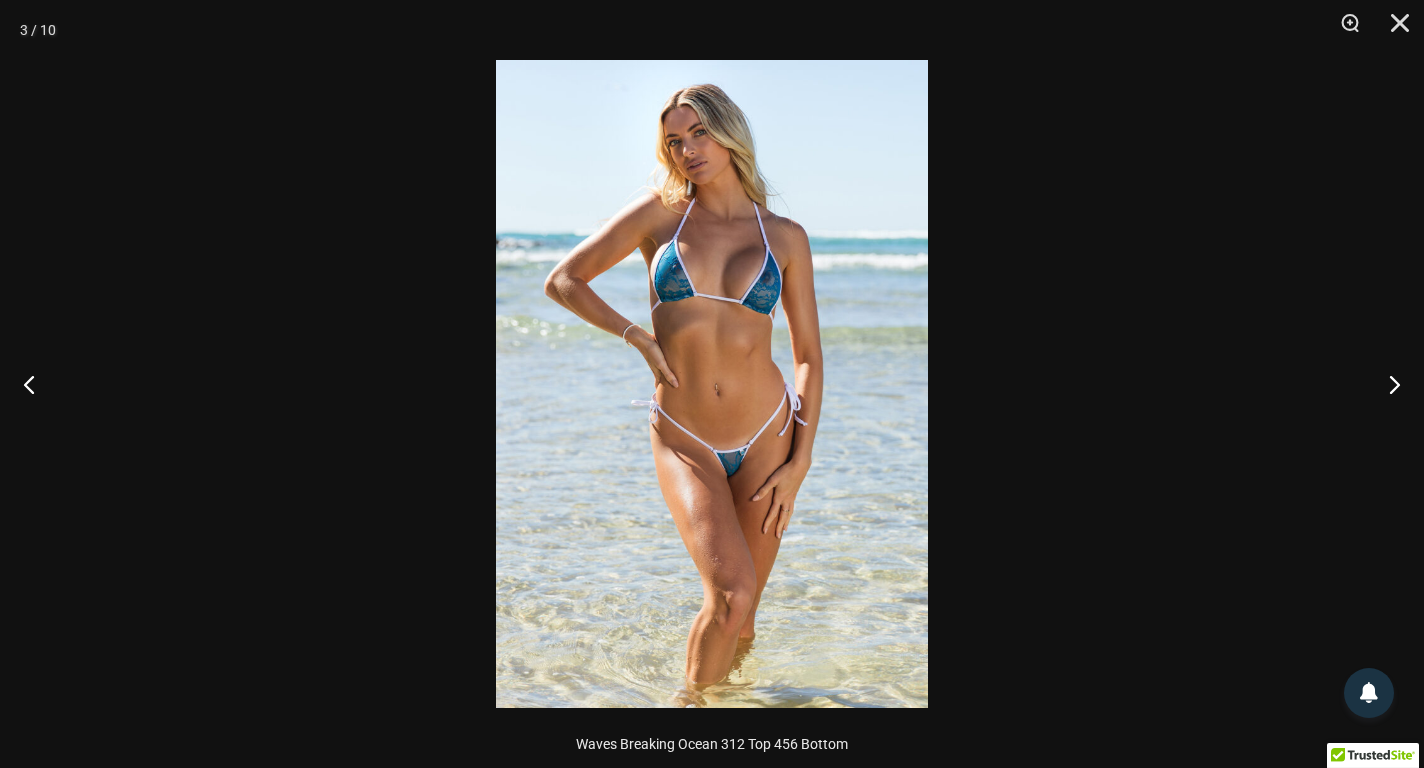 click at bounding box center (712, 384) 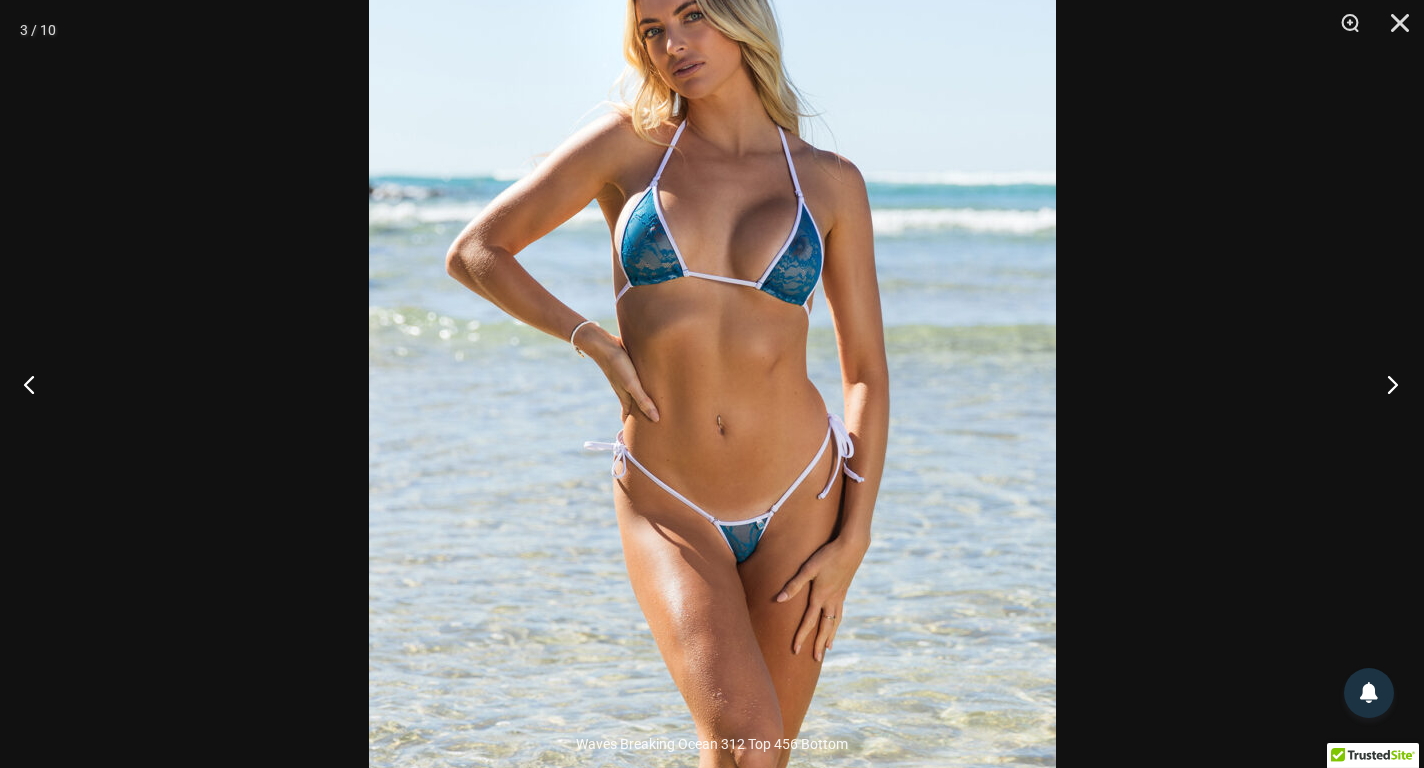 click at bounding box center (1386, 384) 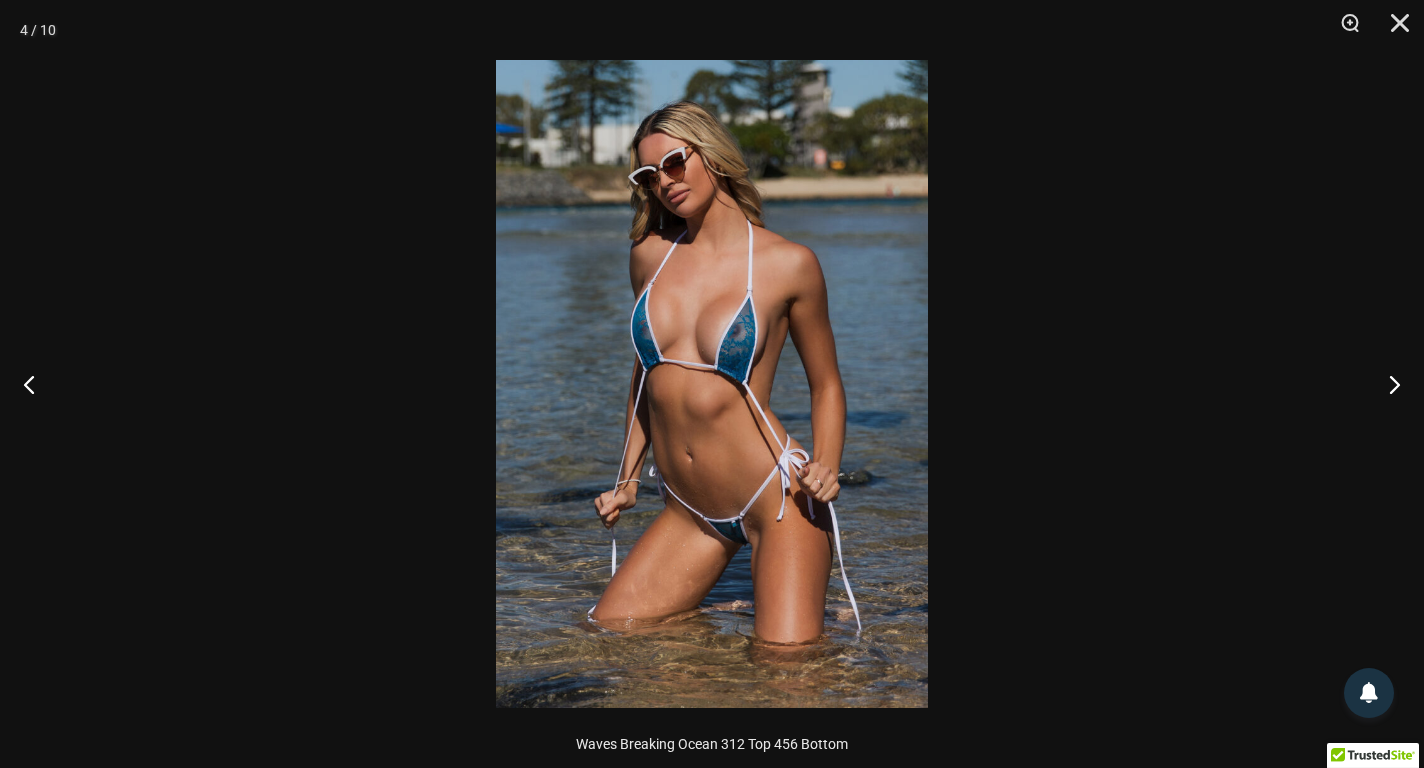 click at bounding box center (712, 384) 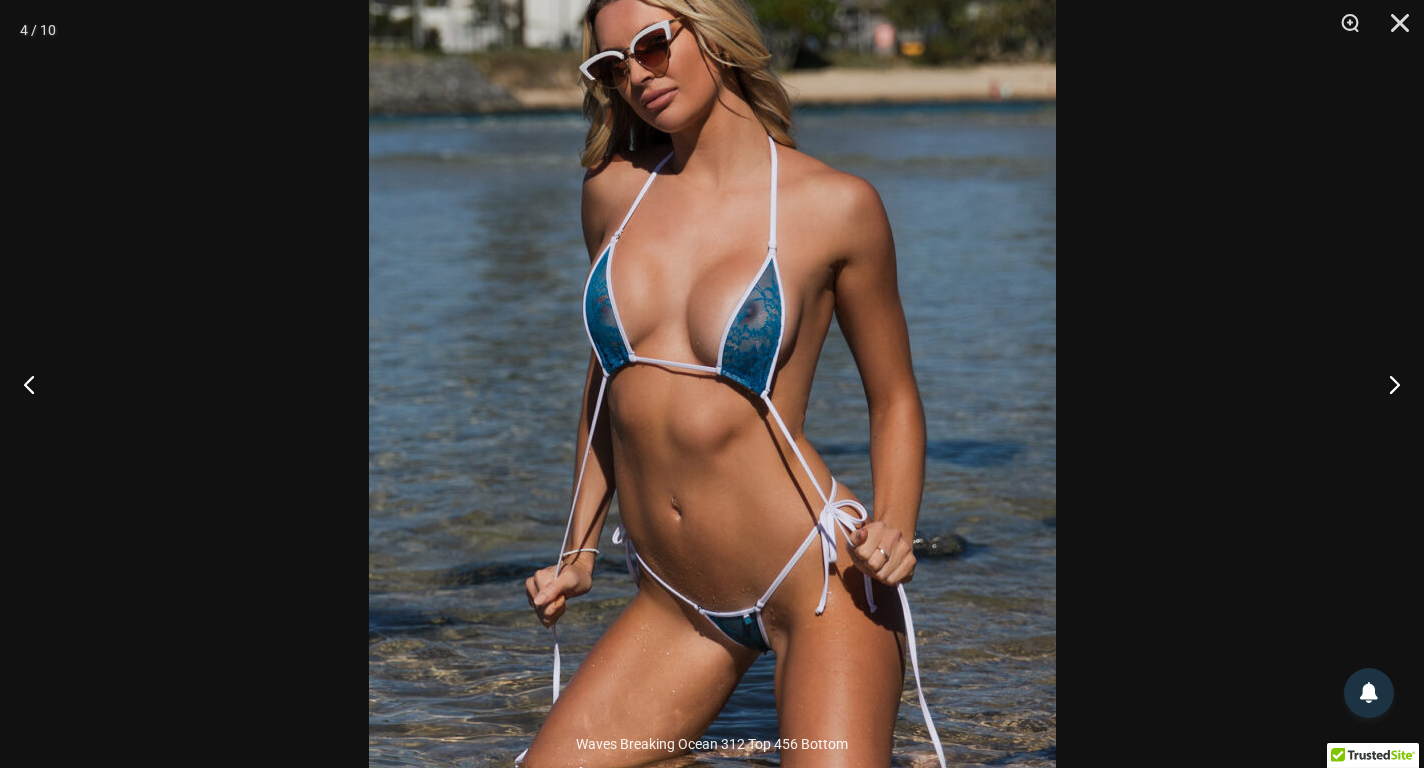 click at bounding box center (712, 397) 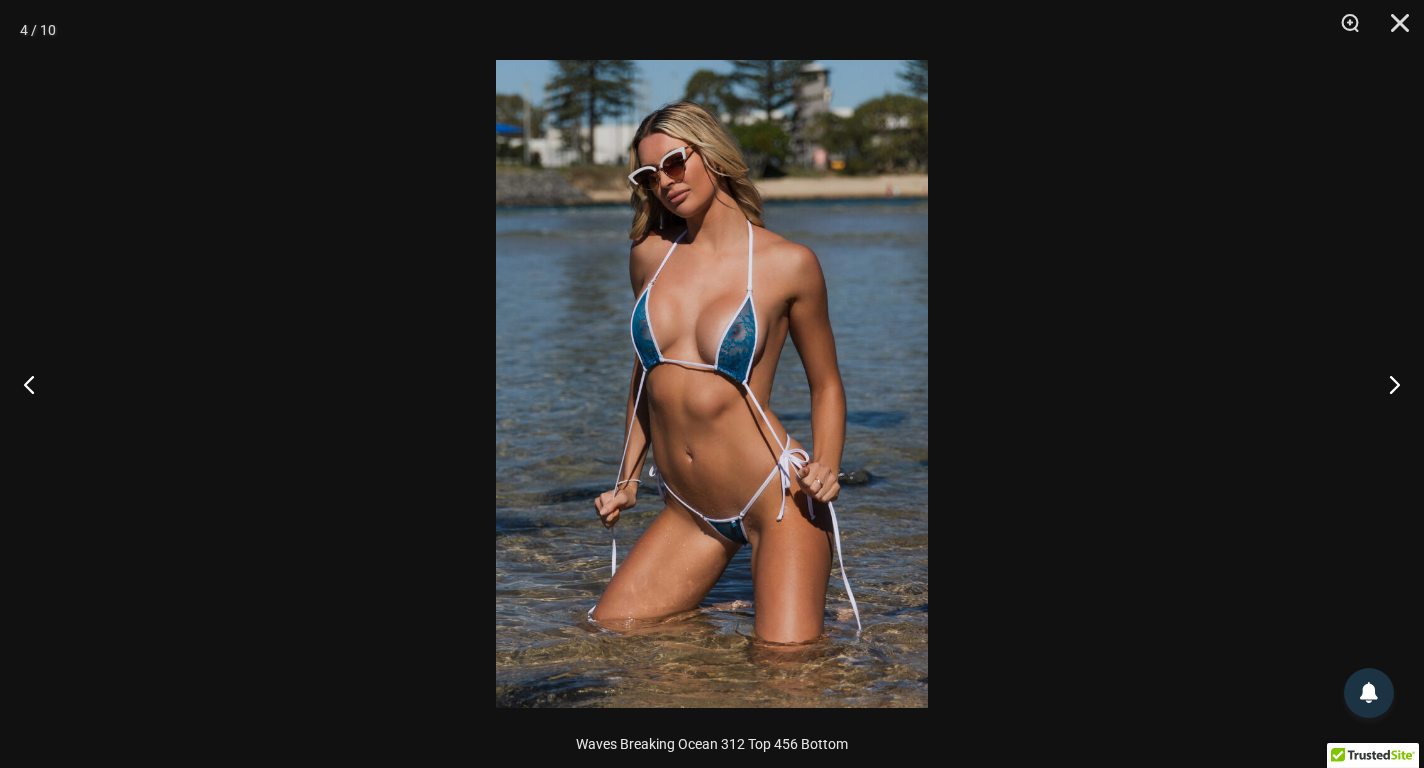 click at bounding box center (712, 384) 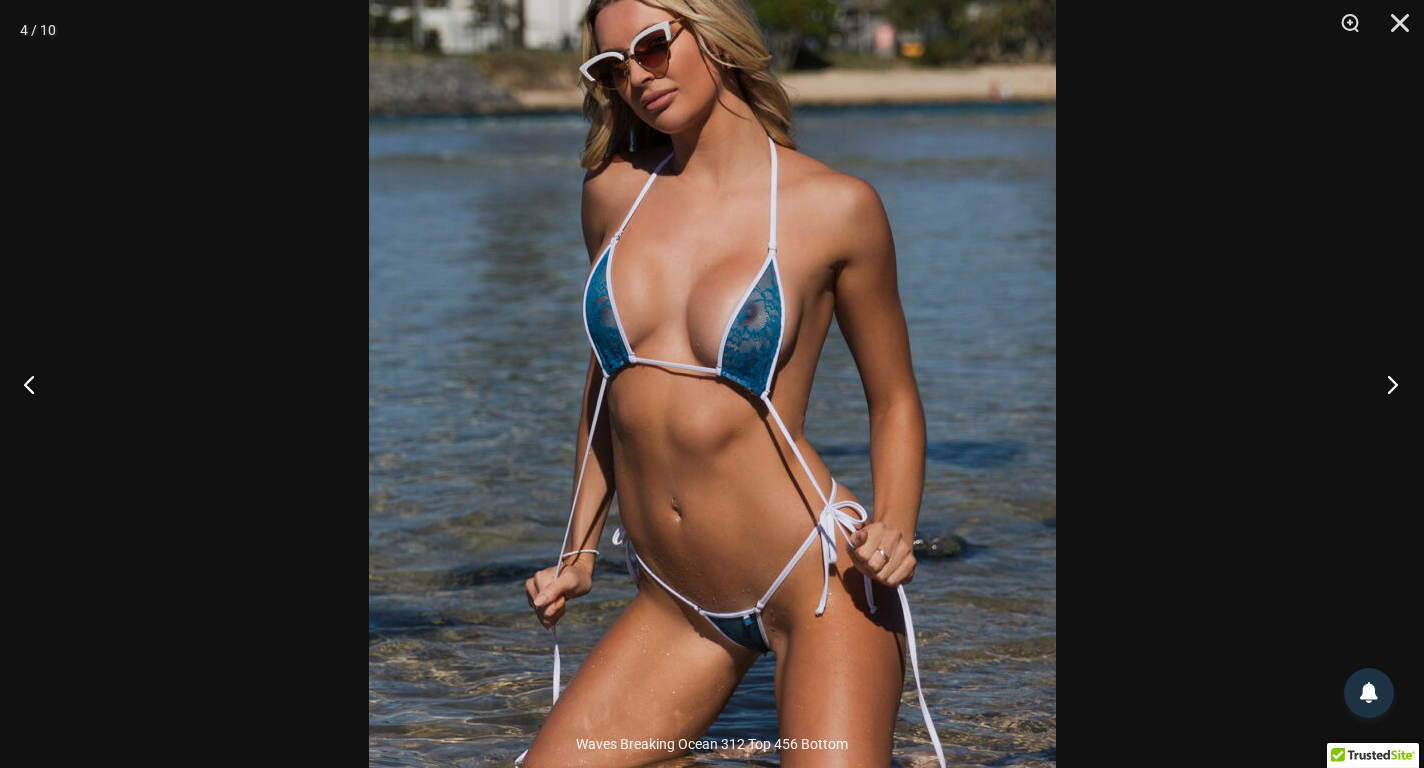 click at bounding box center [1386, 384] 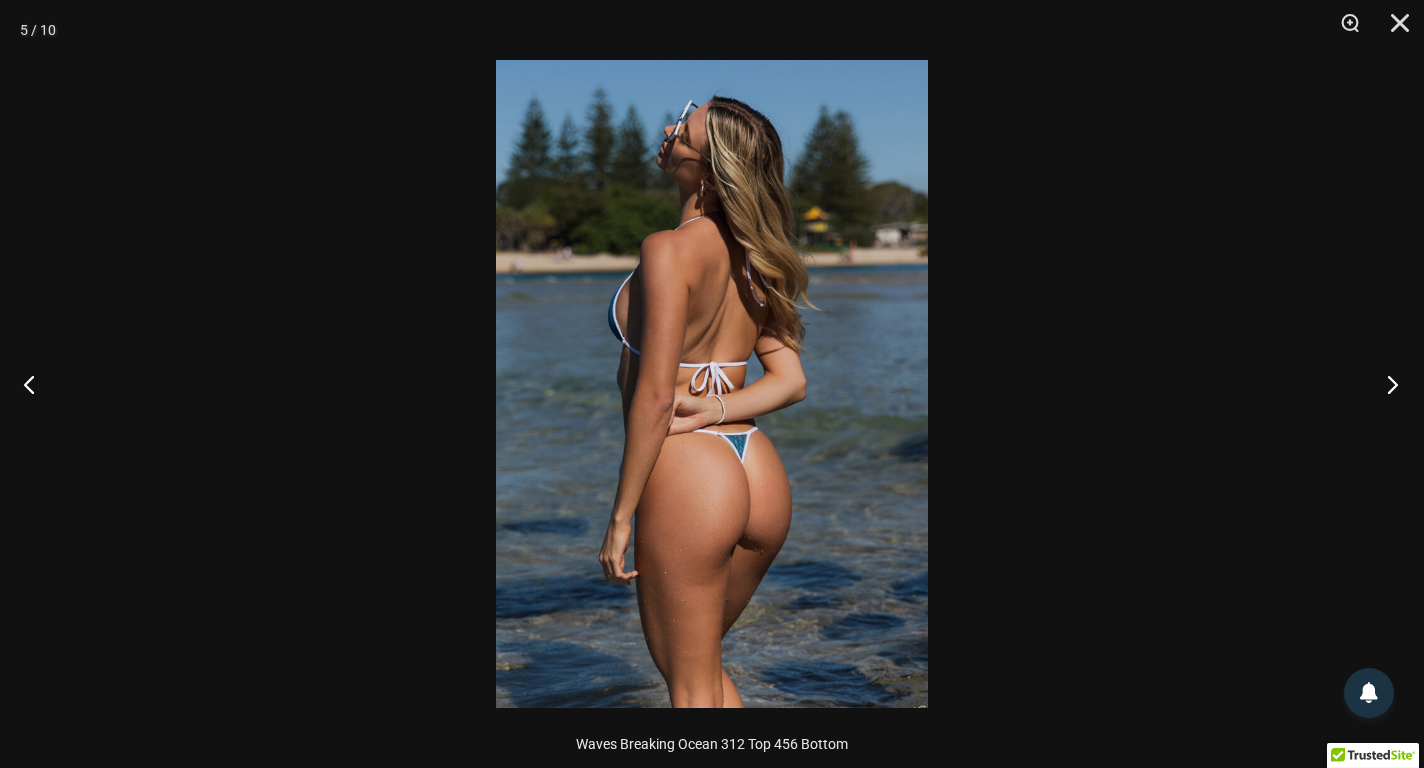 click at bounding box center (1386, 384) 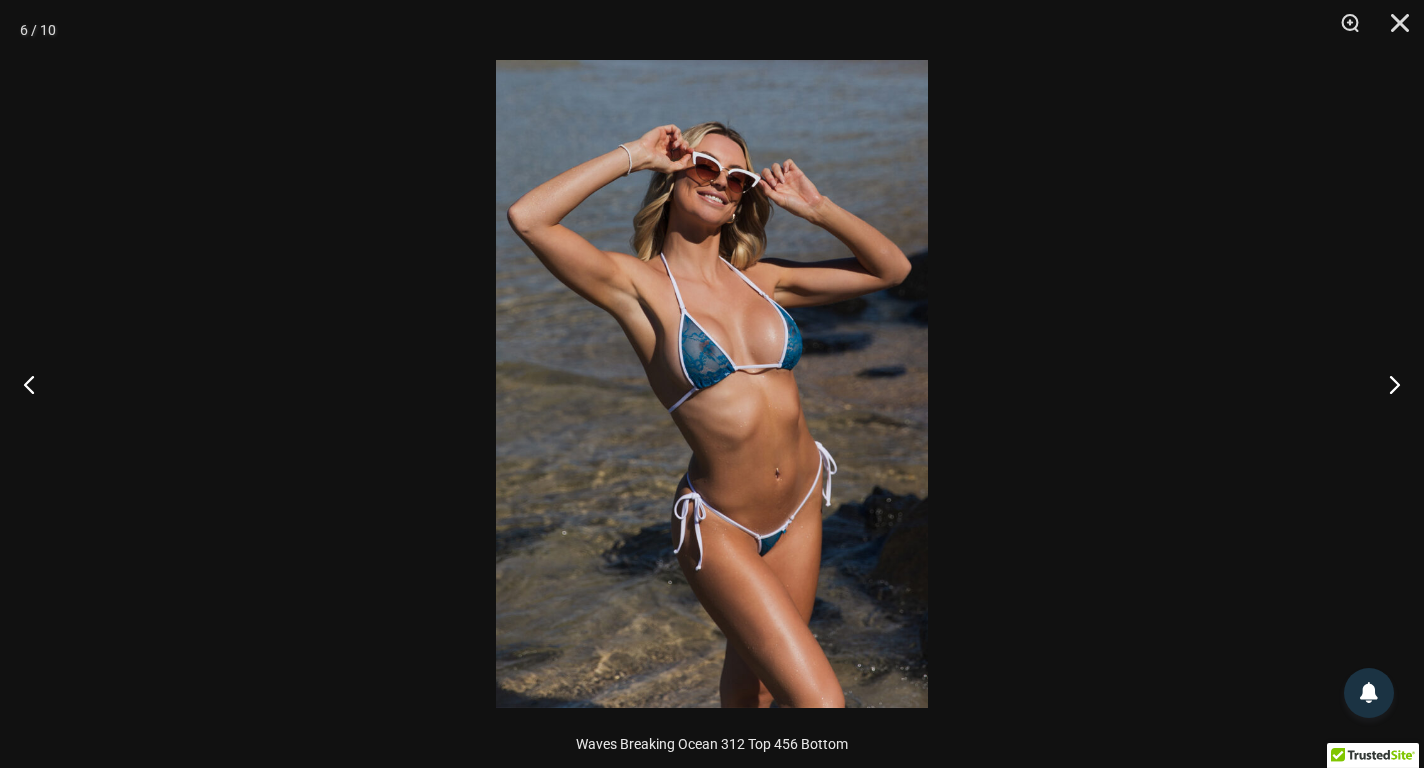 click at bounding box center (712, 384) 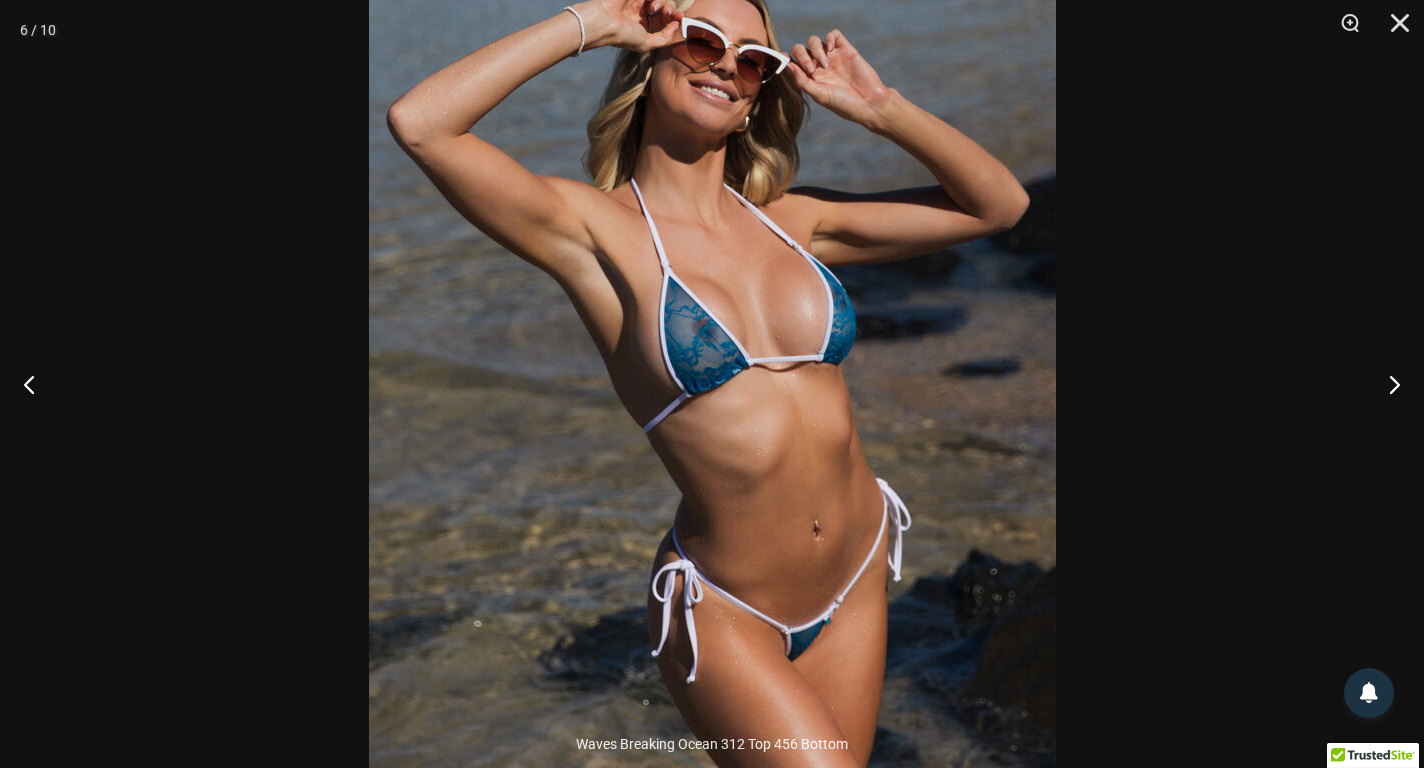click at bounding box center (712, 387) 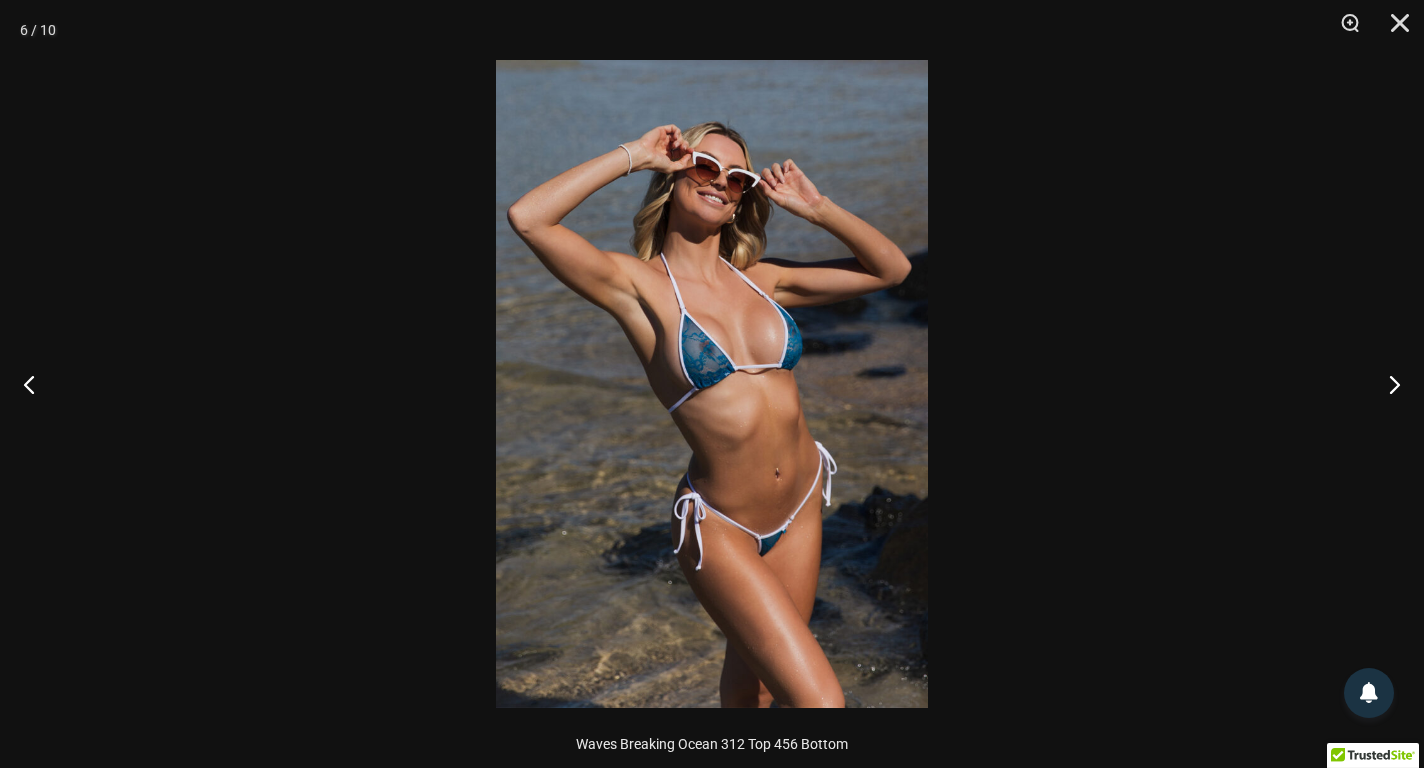 click at bounding box center [712, 384] 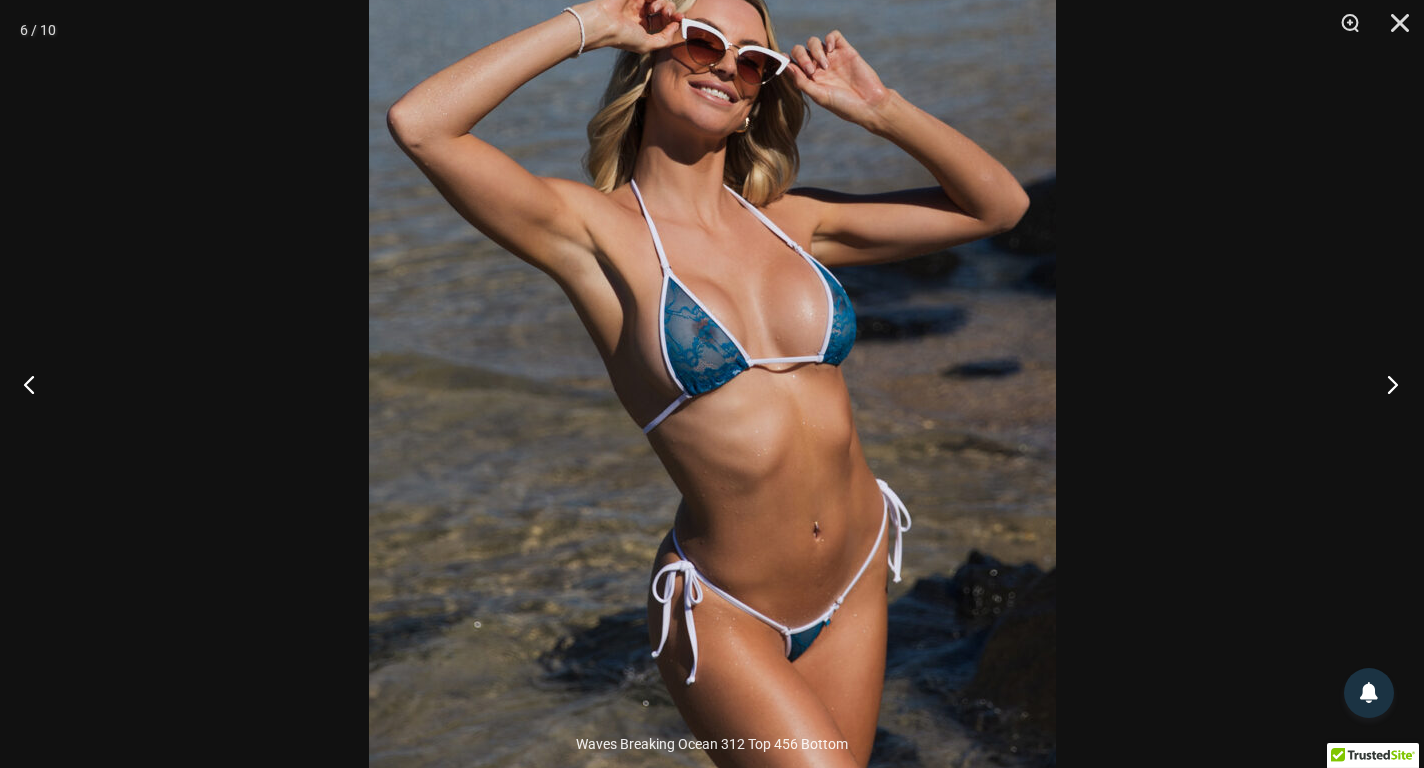 click at bounding box center [1386, 384] 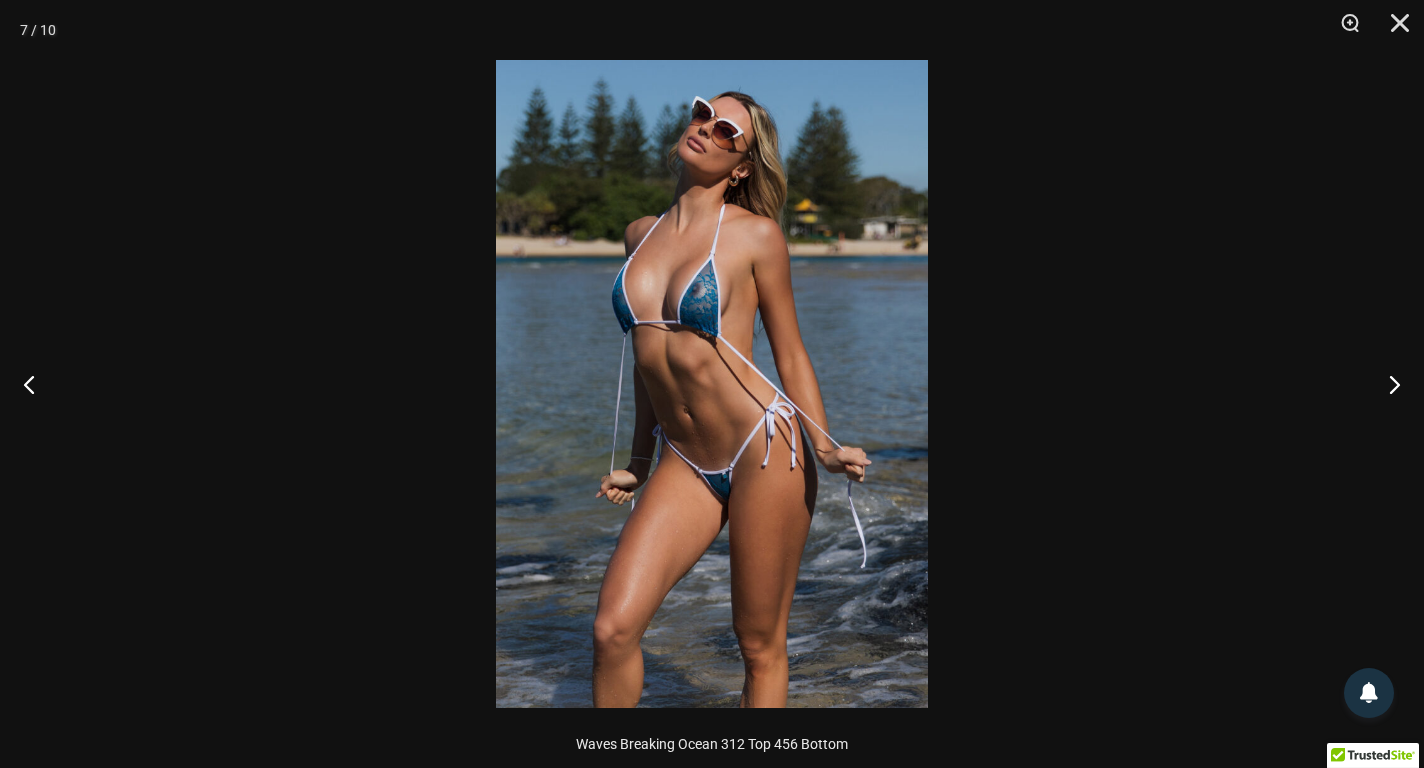 click at bounding box center [712, 384] 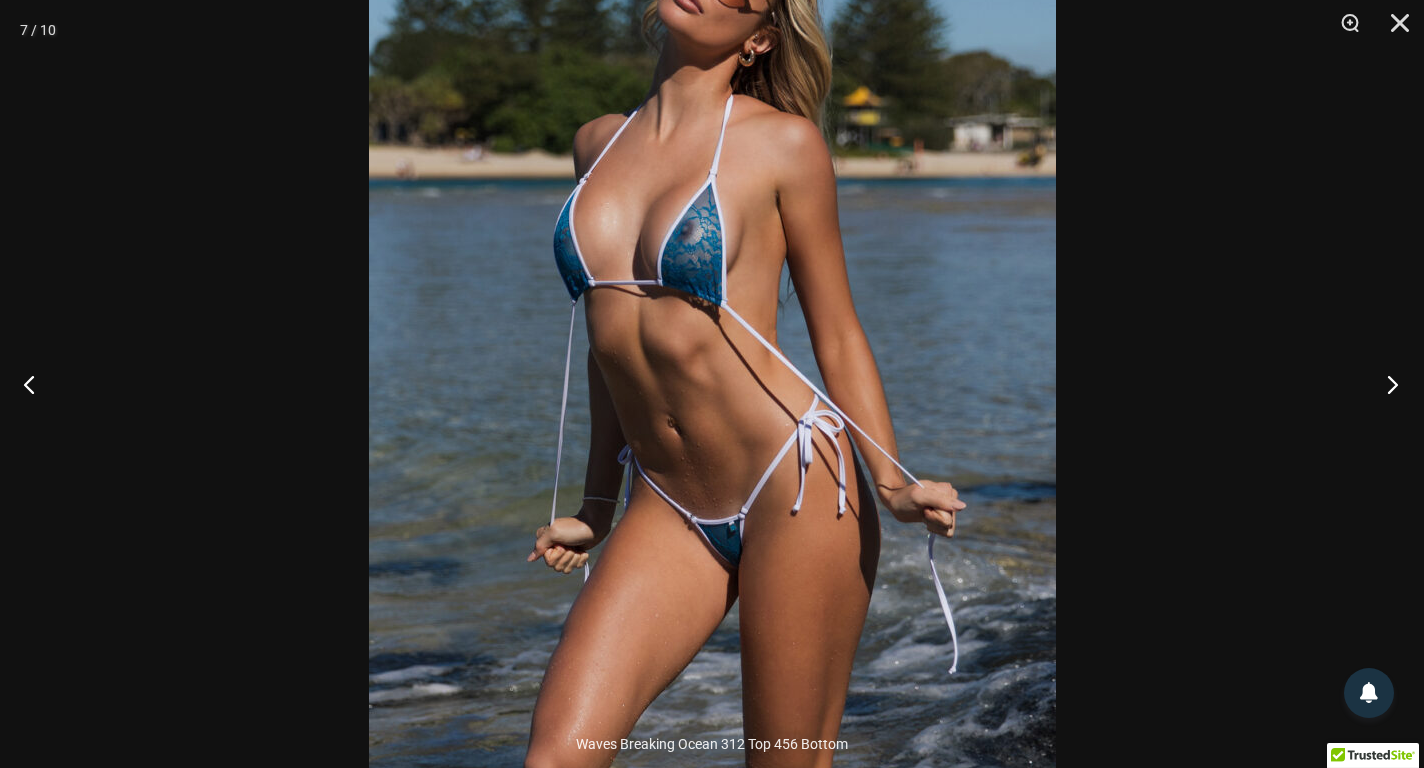 click at bounding box center (1386, 384) 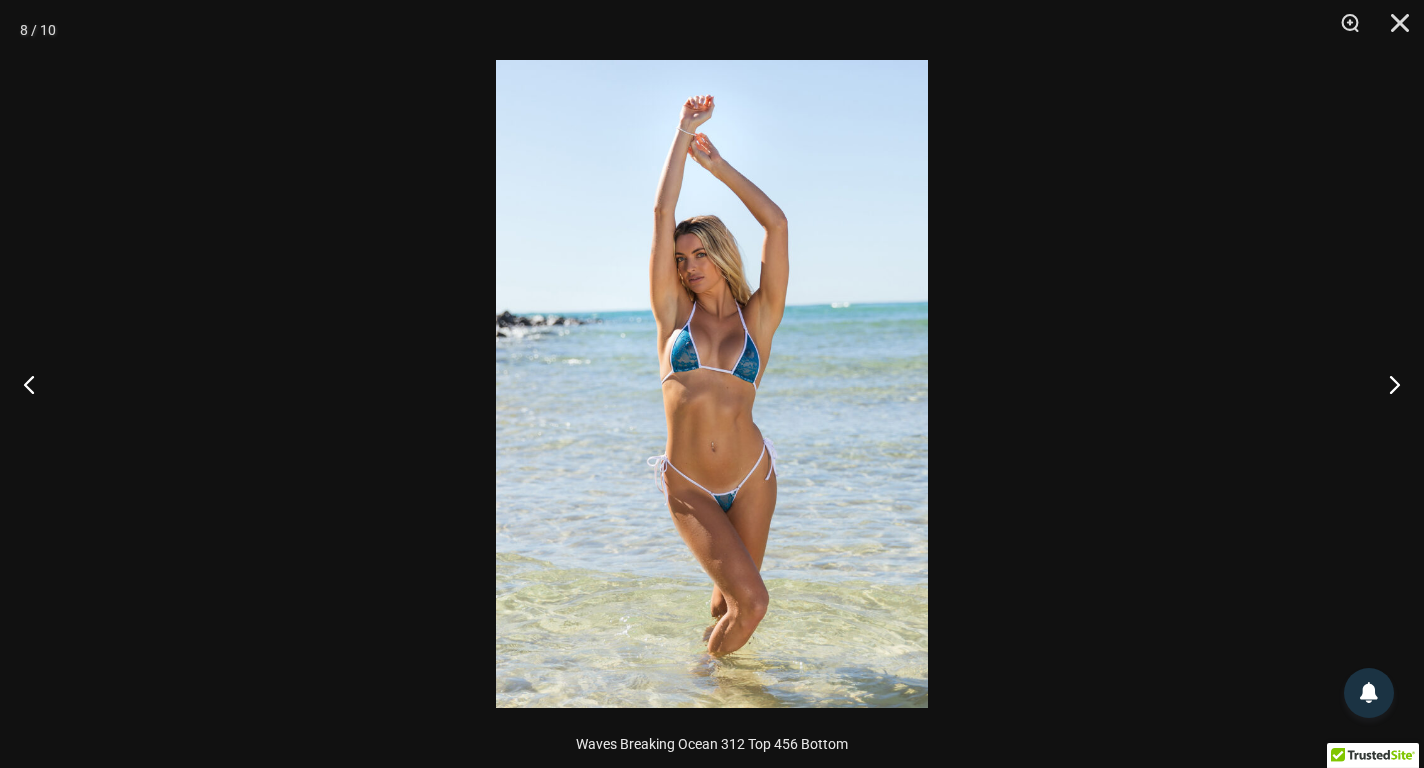 click at bounding box center (712, 384) 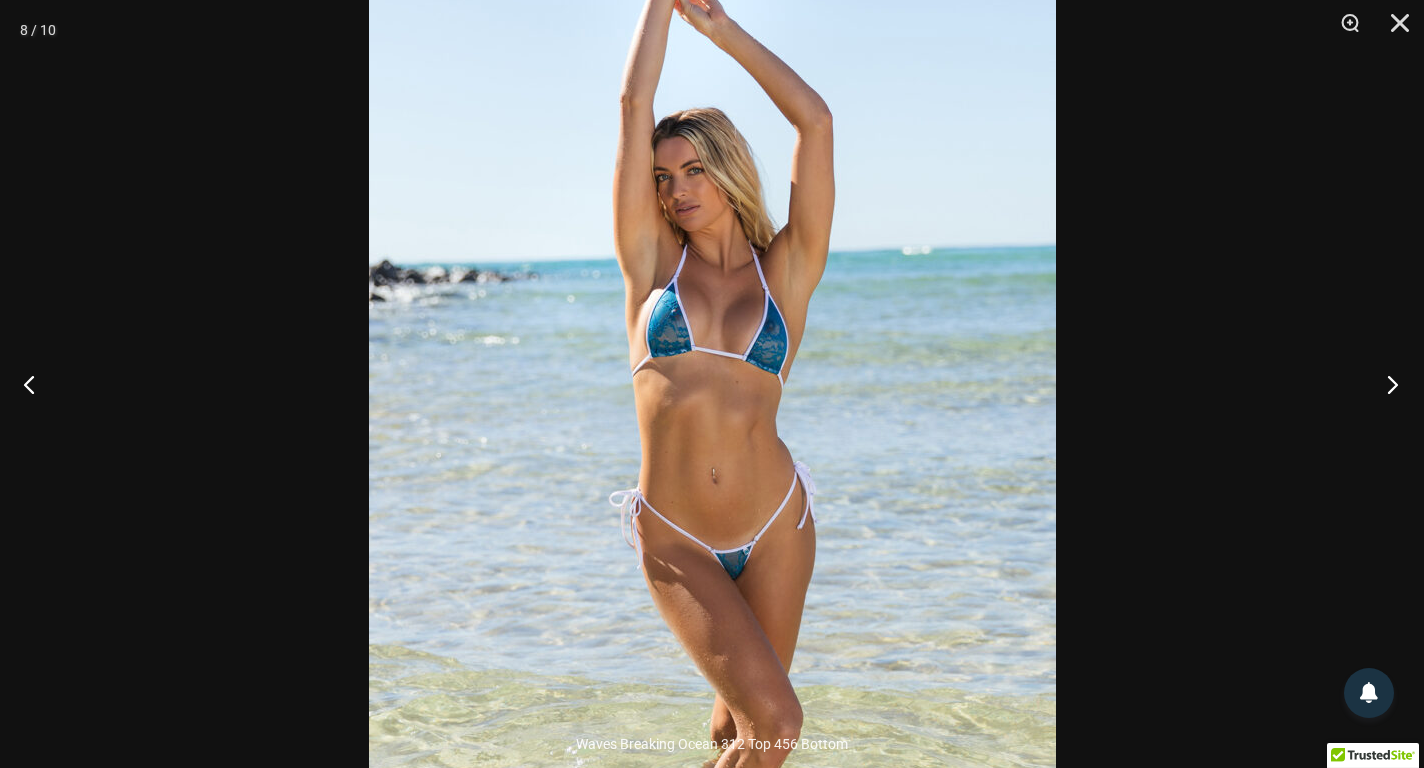 click at bounding box center [1386, 384] 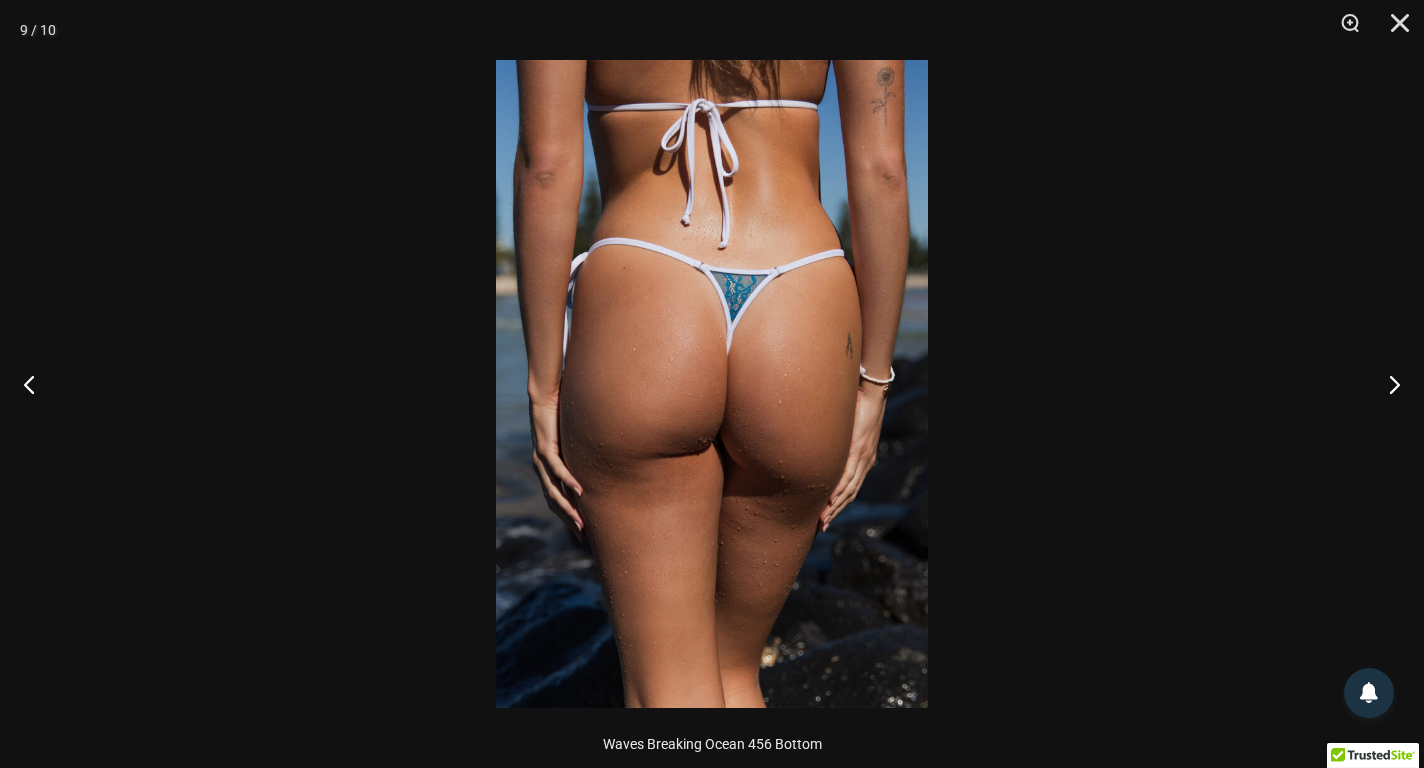 click at bounding box center [712, 384] 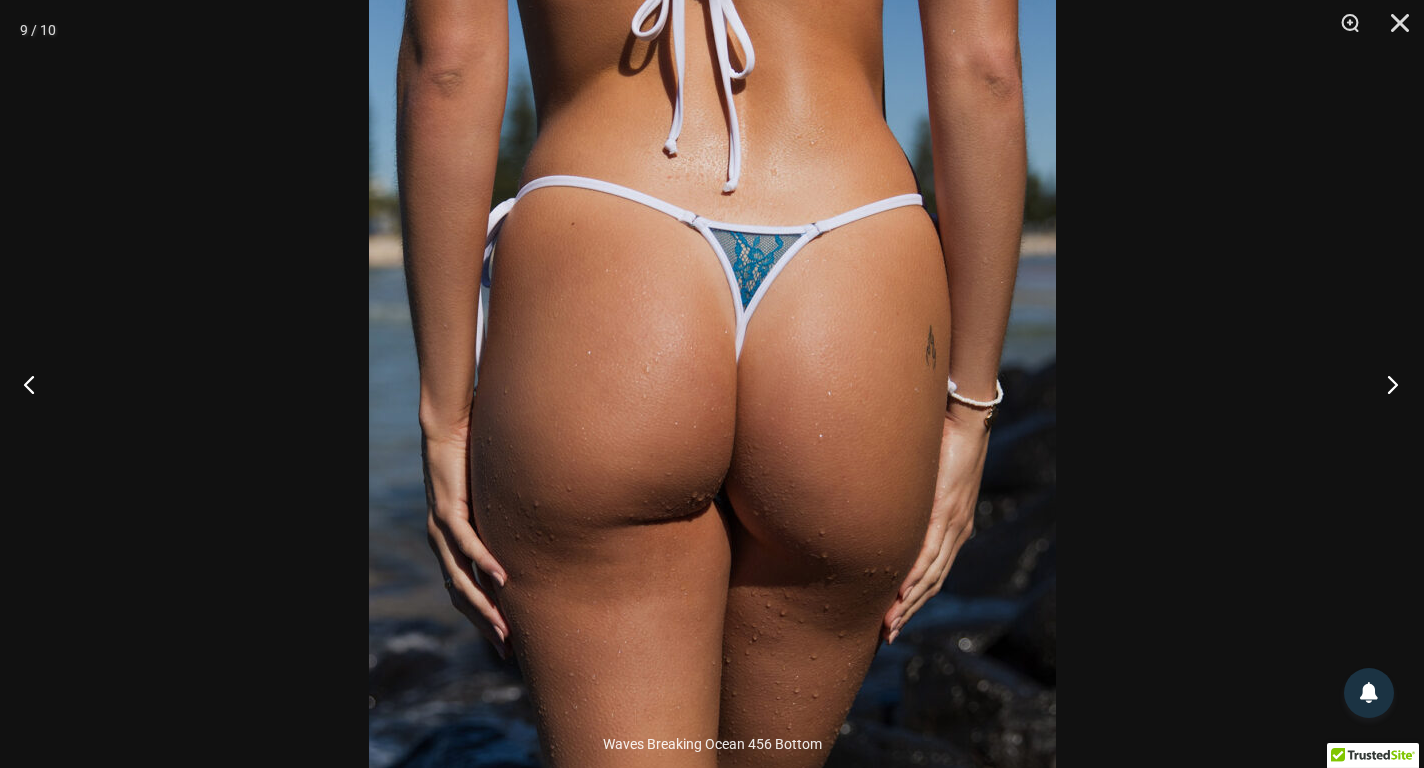 click at bounding box center (1386, 384) 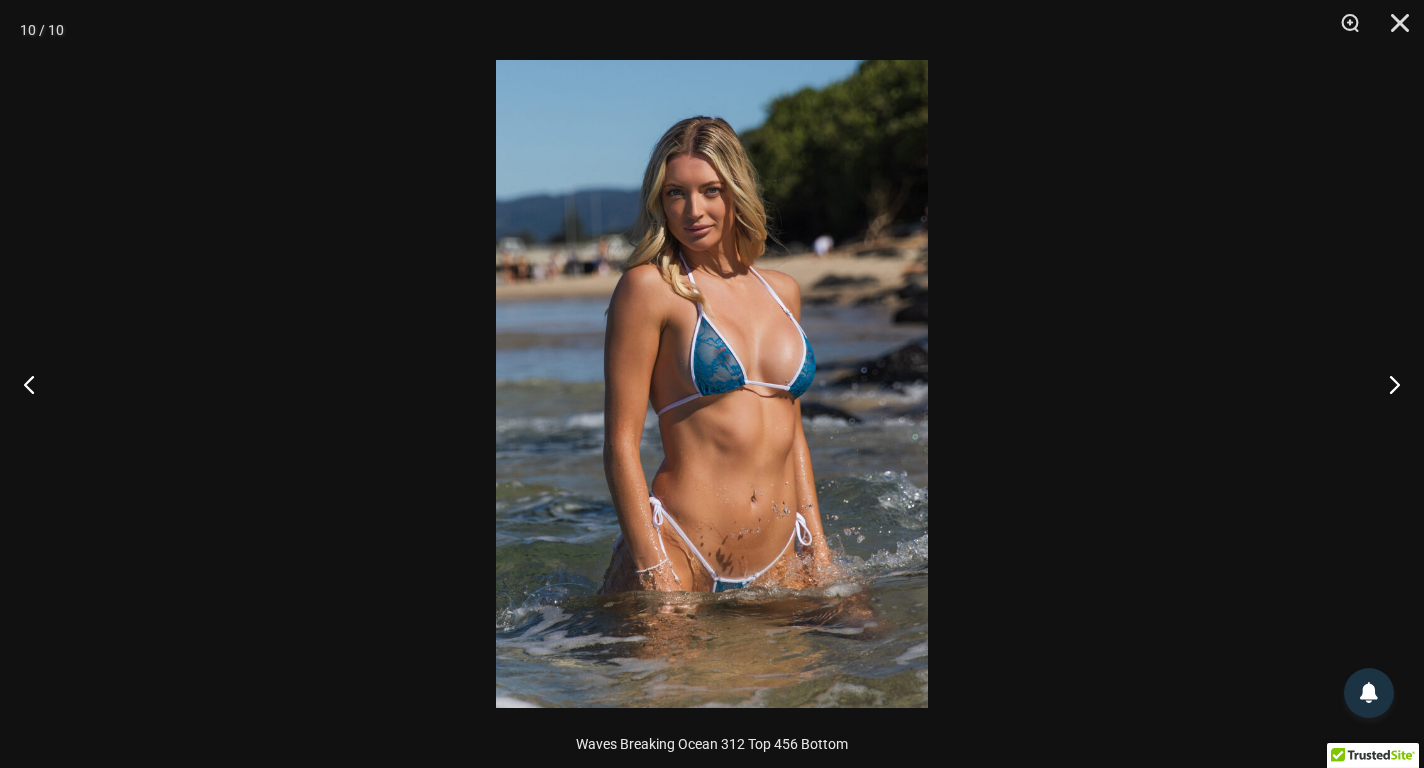 click at bounding box center (712, 384) 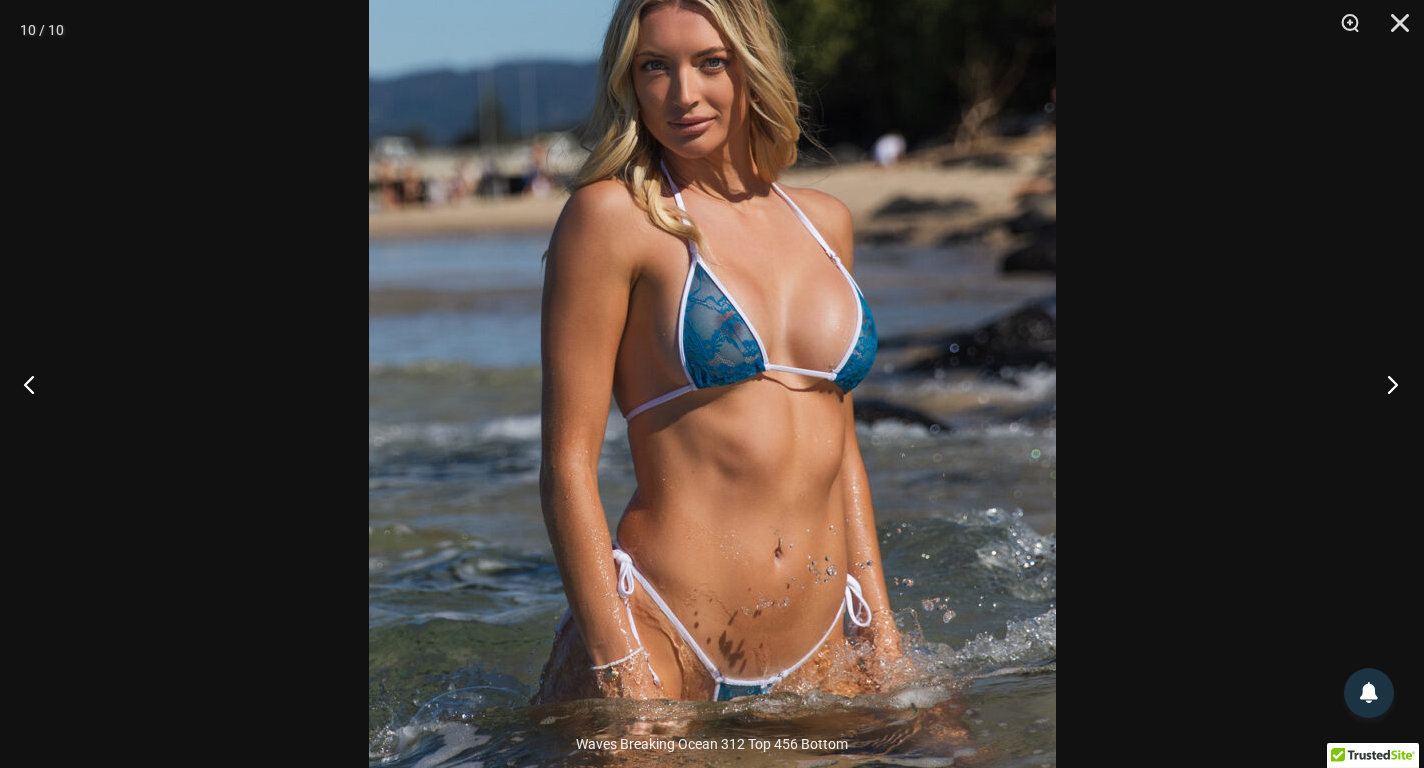 click at bounding box center (1386, 384) 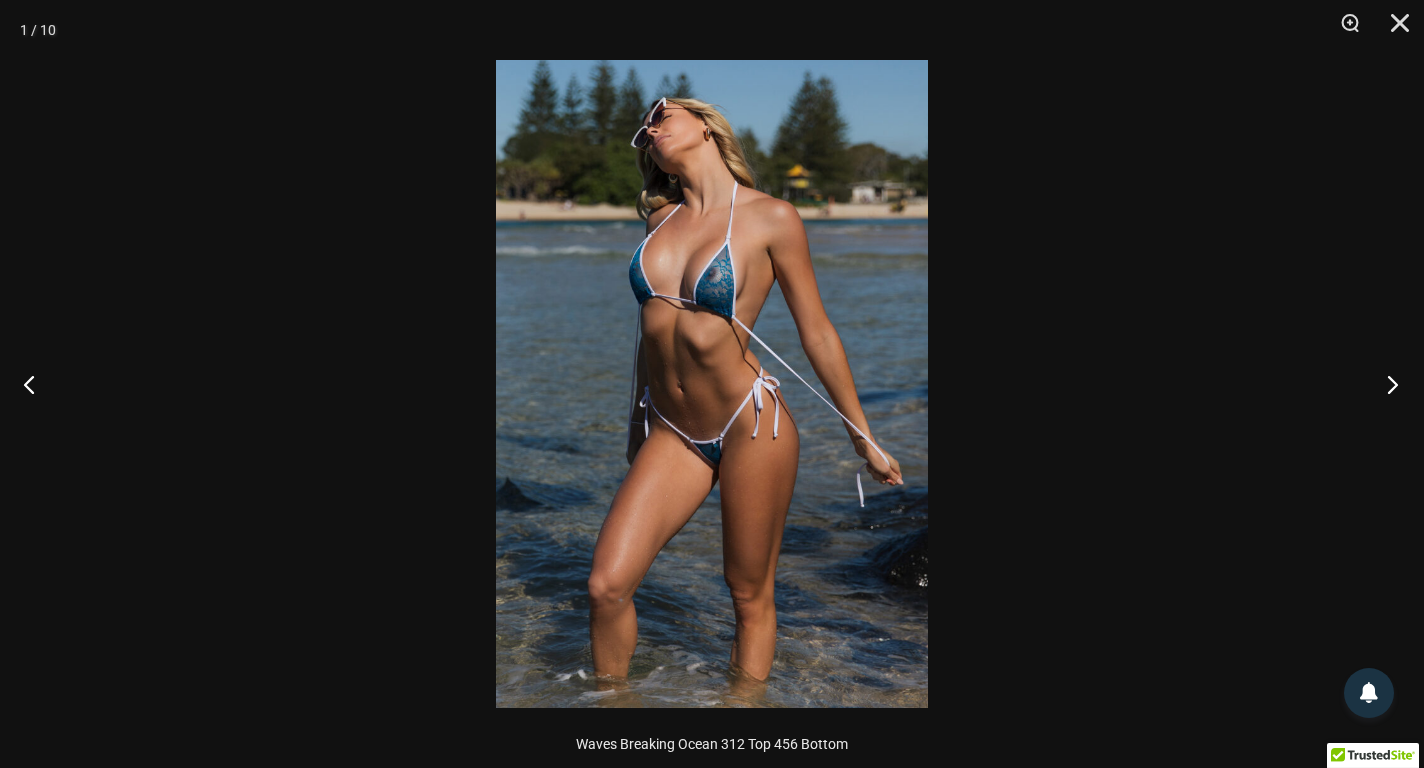 click at bounding box center [1386, 384] 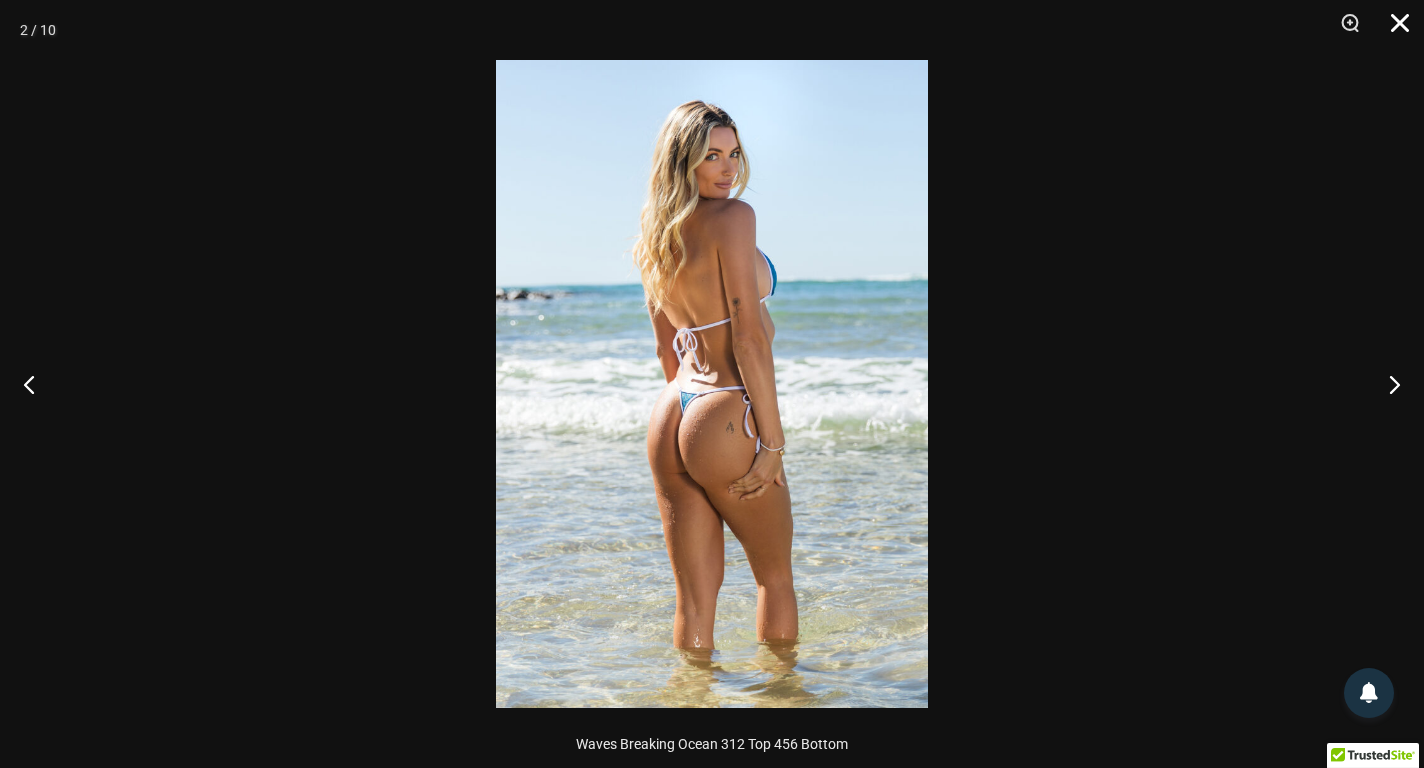 click at bounding box center [1393, 30] 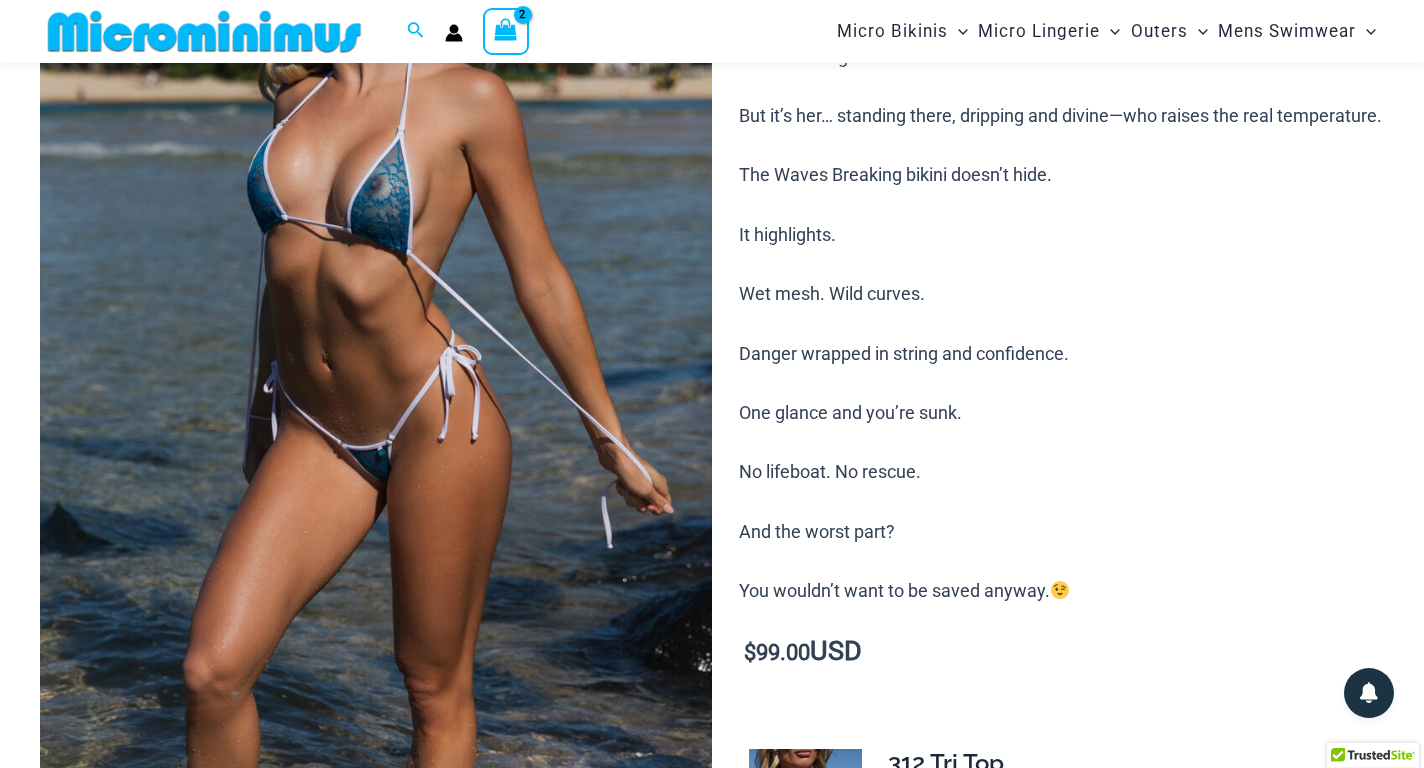 scroll, scrollTop: 0, scrollLeft: 0, axis: both 